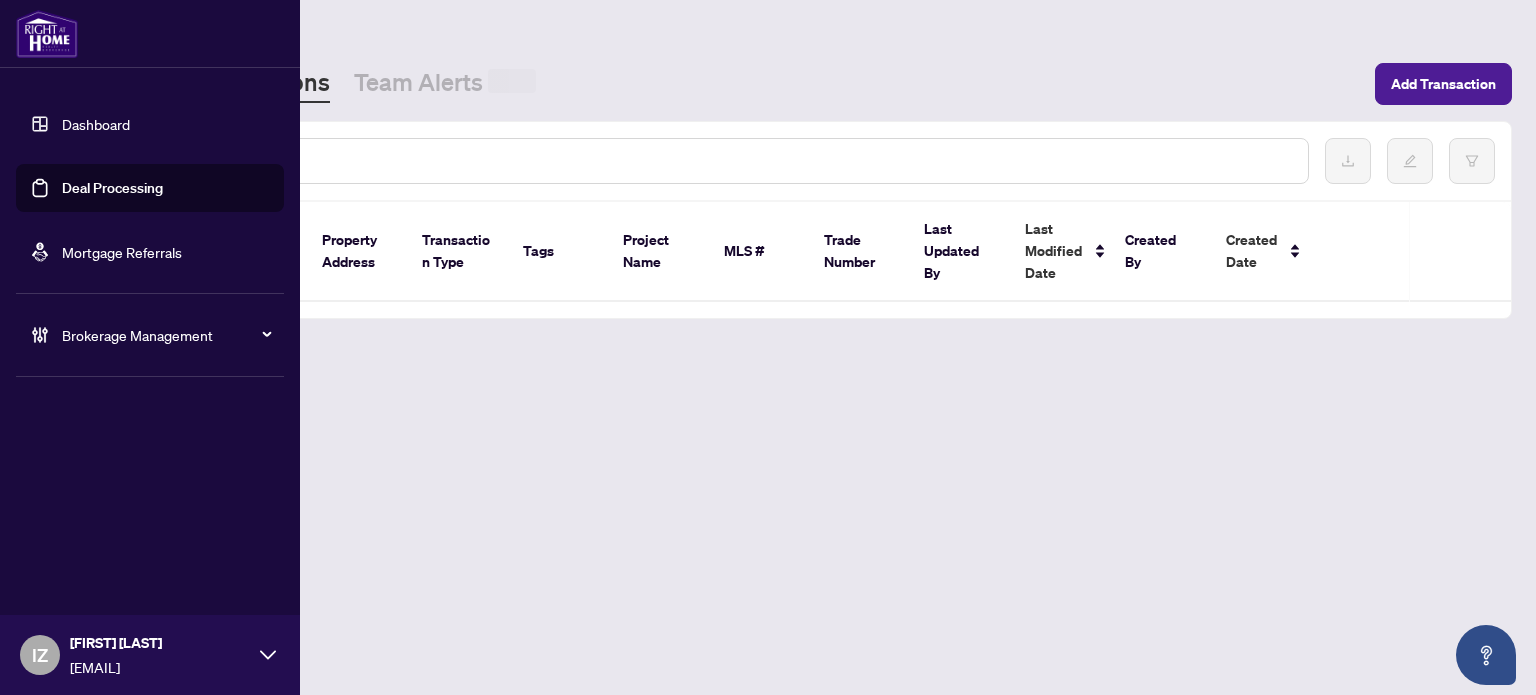 scroll, scrollTop: 0, scrollLeft: 0, axis: both 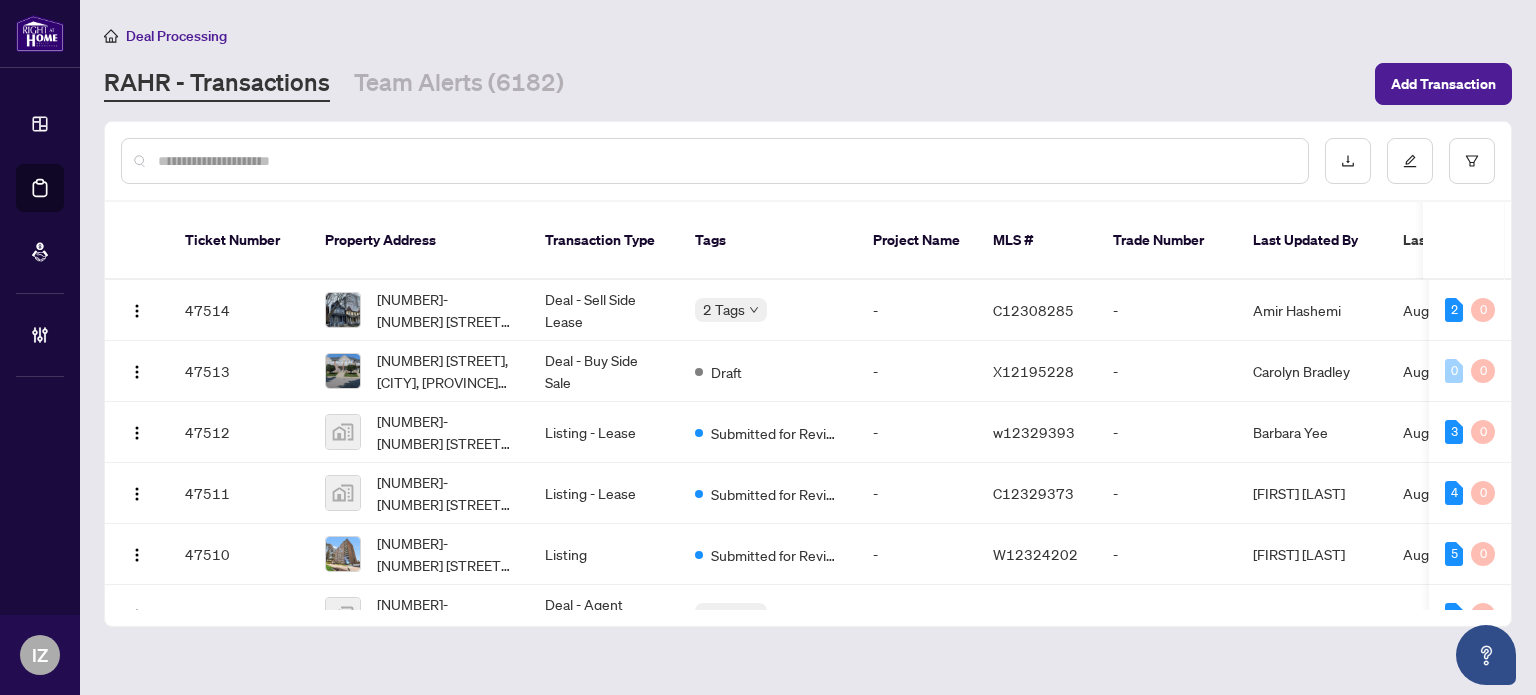 click at bounding box center [725, 161] 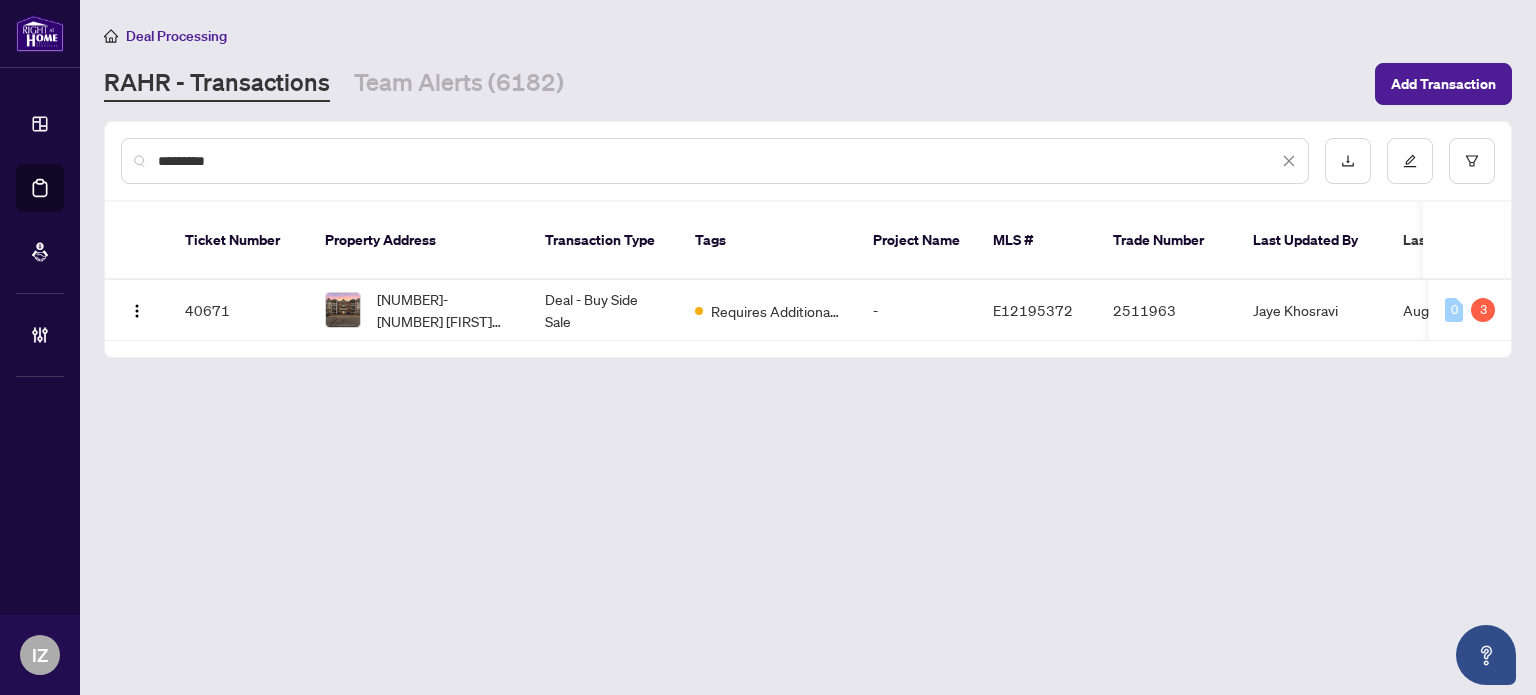 type on "*********" 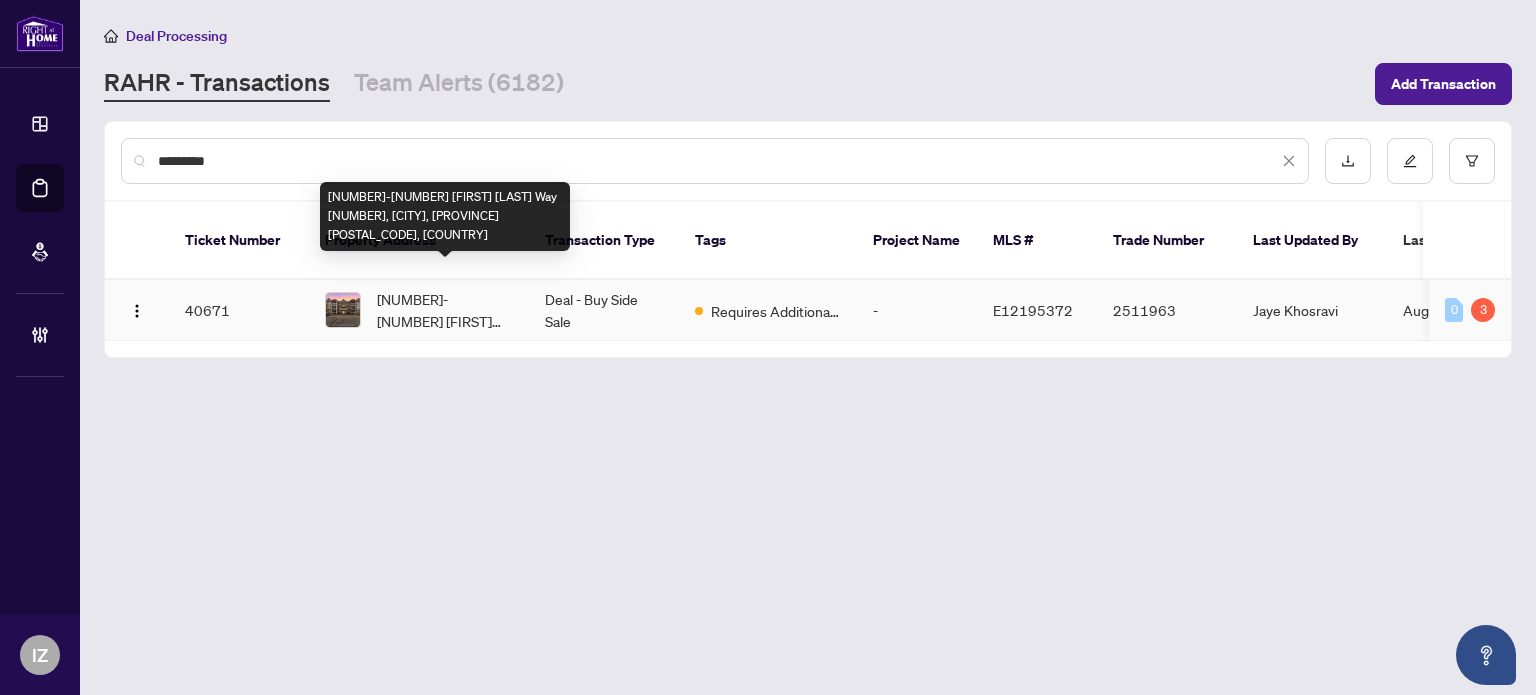 click on "[NUMBER]-[NUMBER] [FIRST] [LAST] Way [NUMBER], [CITY], [PROVINCE] [POSTAL_CODE], [COUNTRY]" at bounding box center [445, 310] 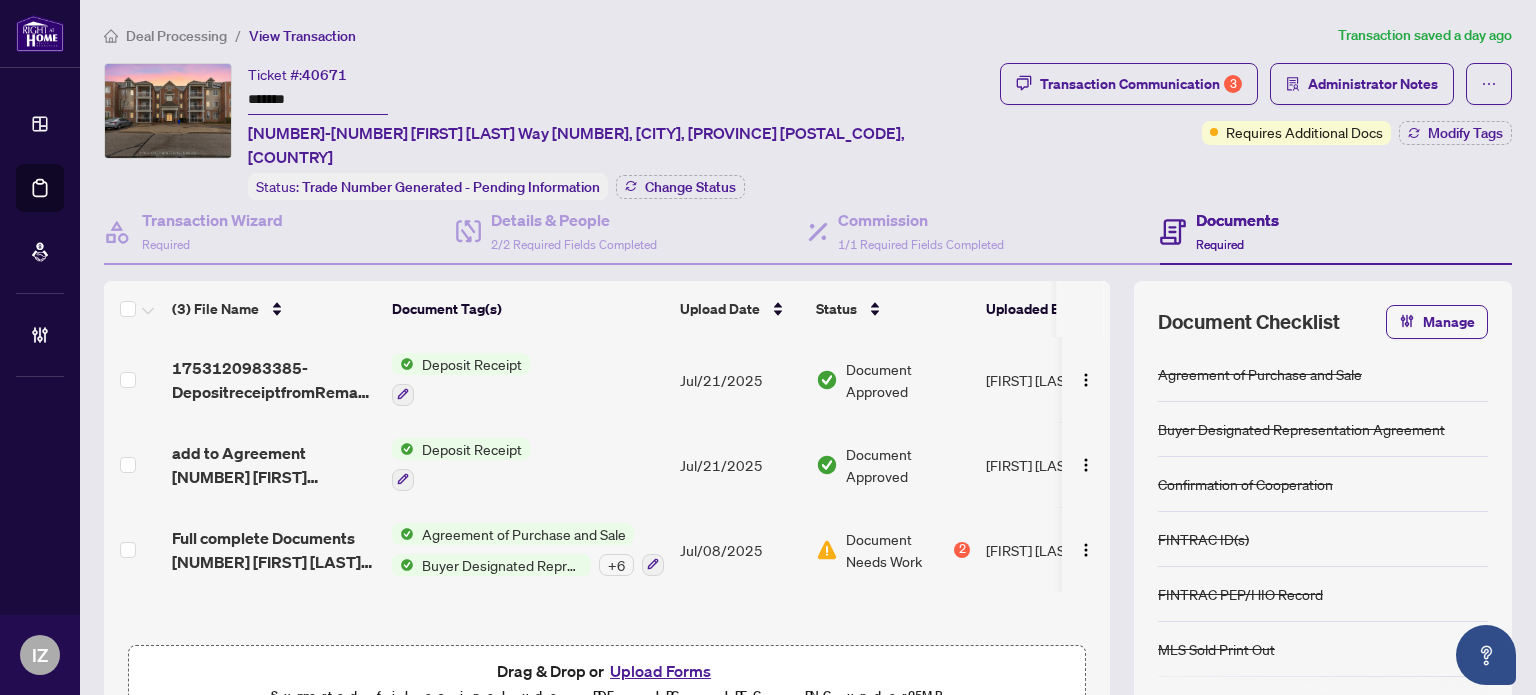 scroll, scrollTop: 0, scrollLeft: 0, axis: both 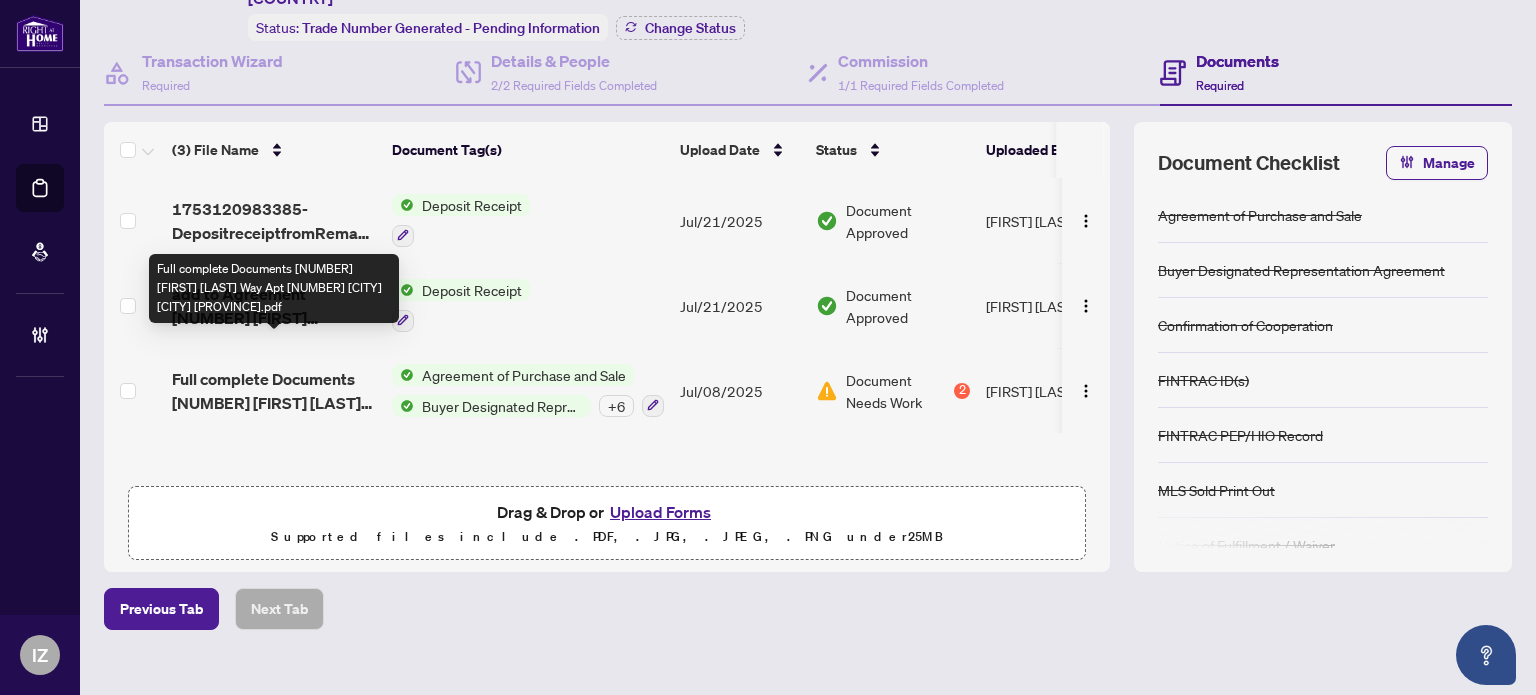 click on "Full complete Documents [NUMBER] [FIRST] [LAST] Way Apt [NUMBER] [CITY] [CITY] [PROVINCE].pdf" at bounding box center [274, 391] 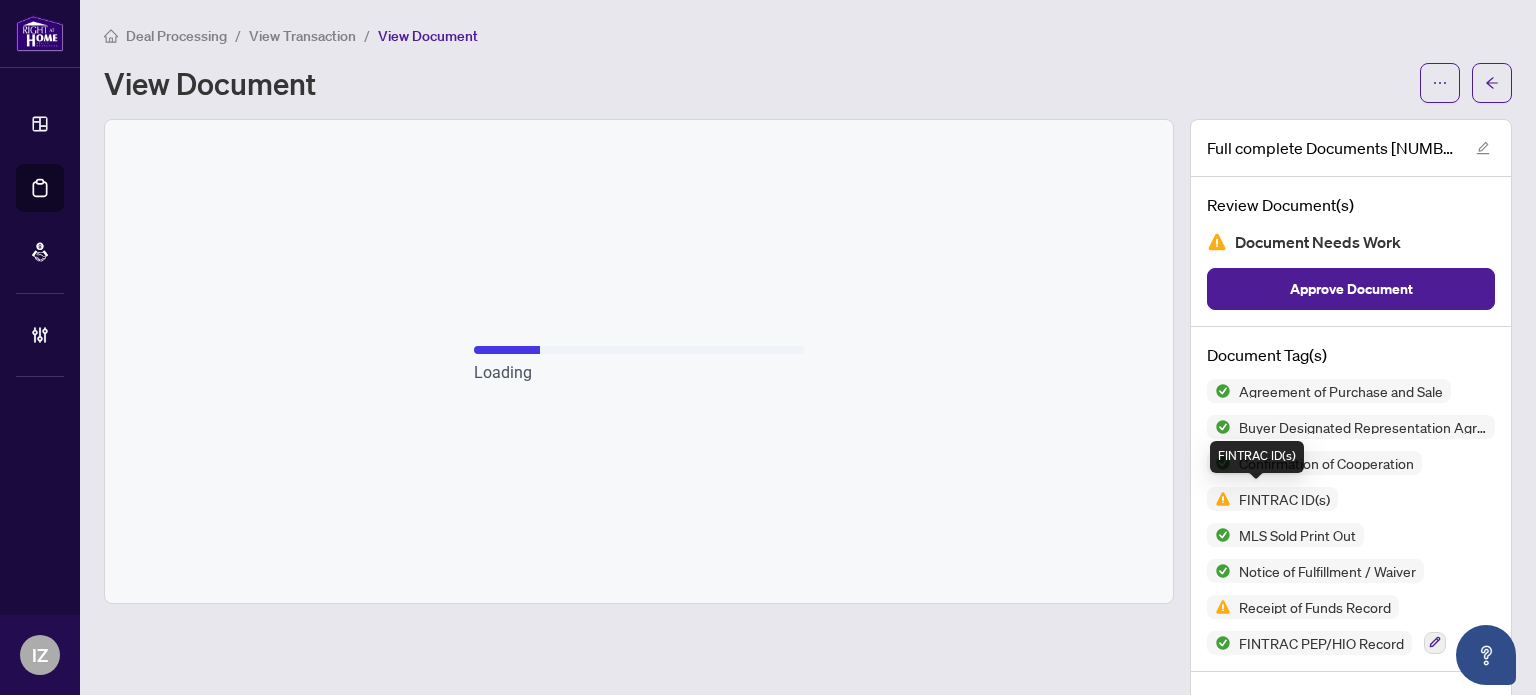 click on "FINTRAC ID(s)" at bounding box center [1284, 499] 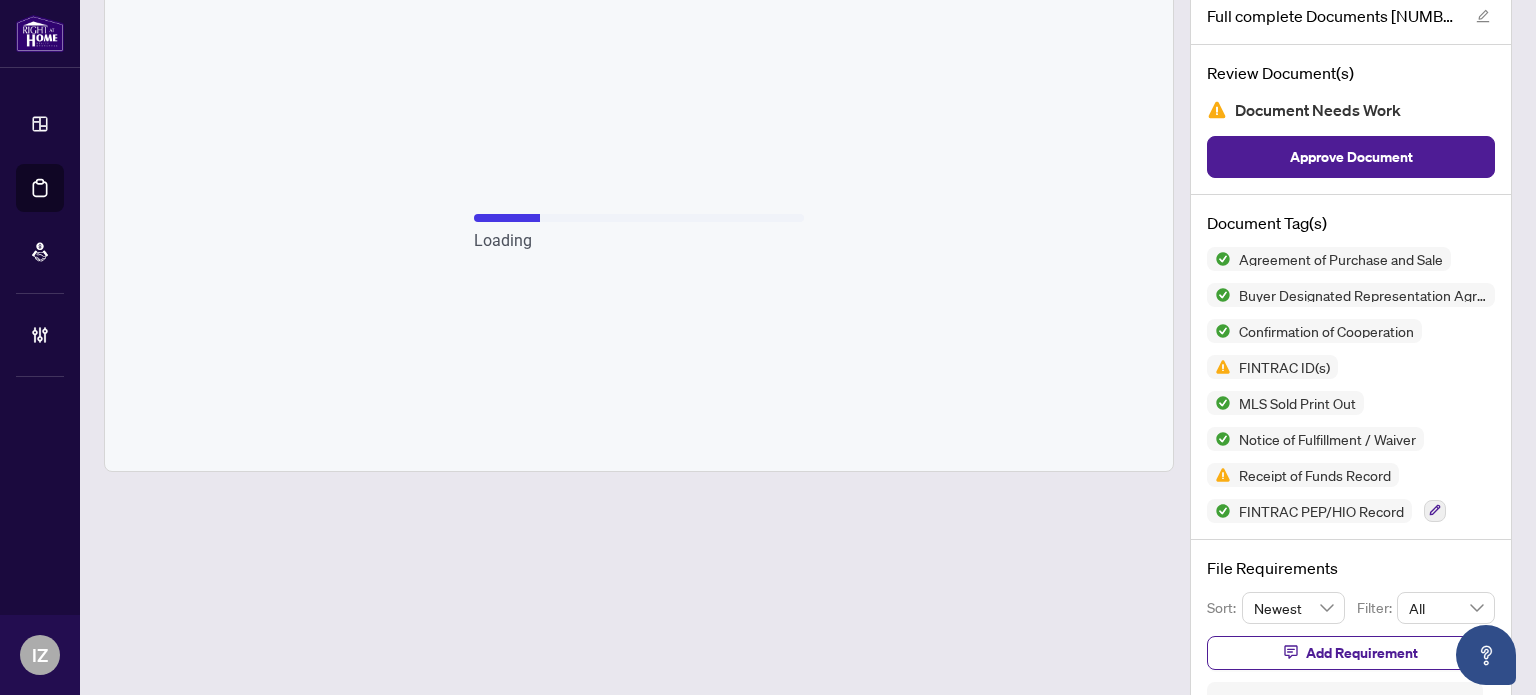 scroll, scrollTop: 100, scrollLeft: 0, axis: vertical 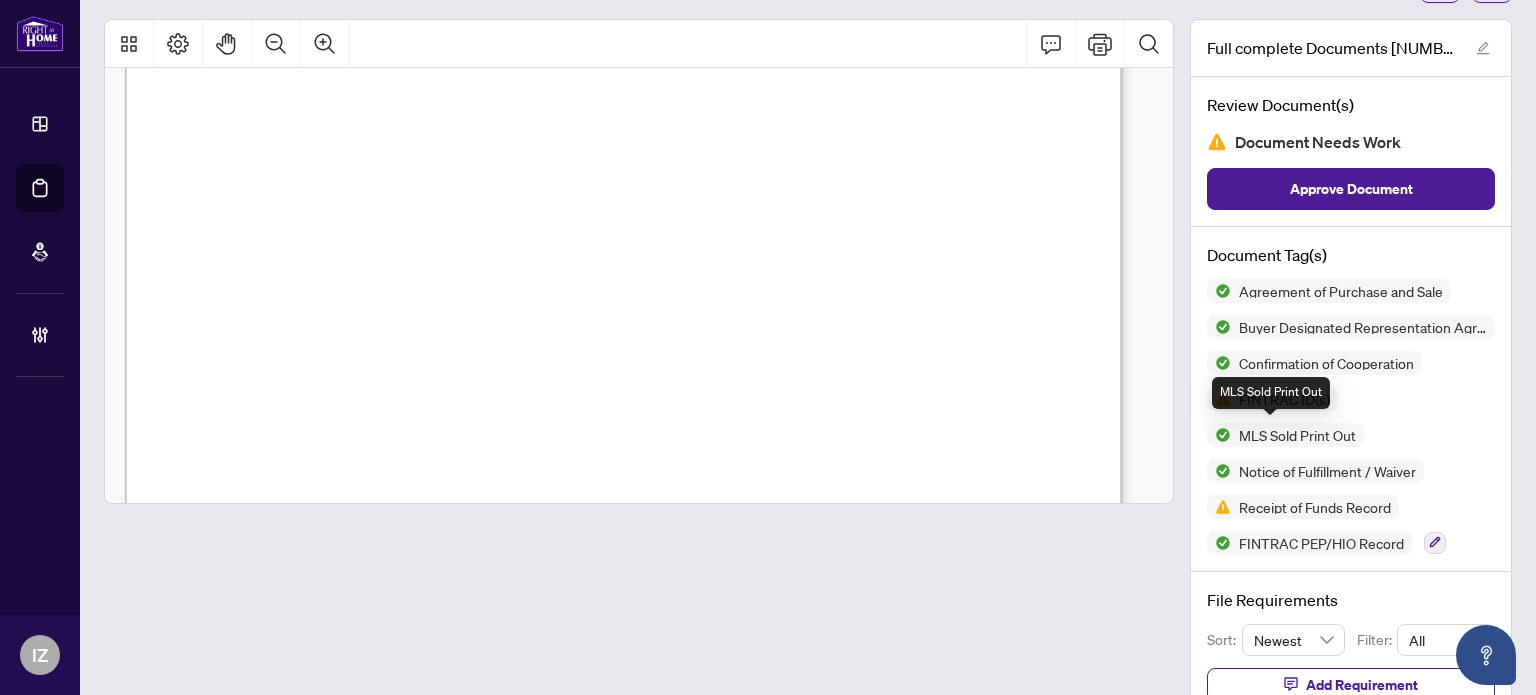 click on "MLS Sold Print Out" at bounding box center [1271, 393] 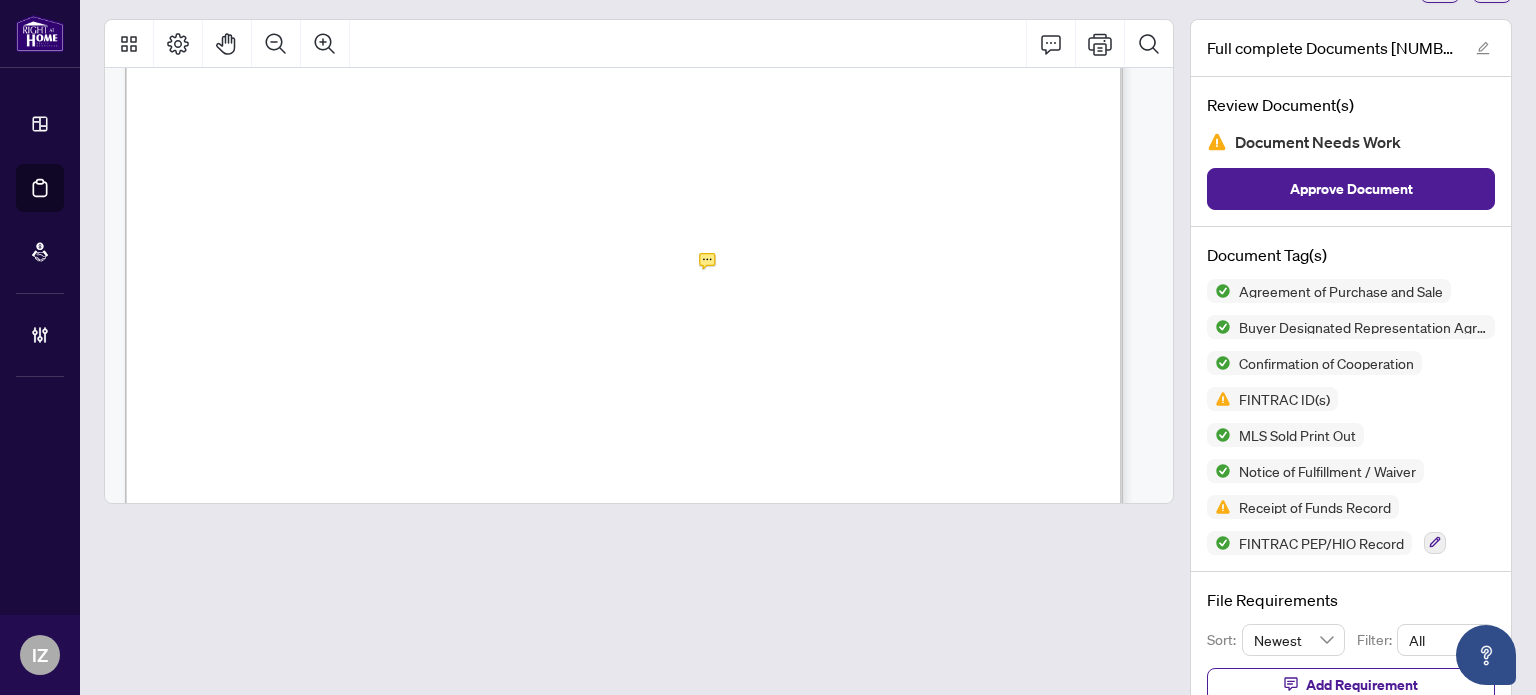 scroll, scrollTop: 26750, scrollLeft: 0, axis: vertical 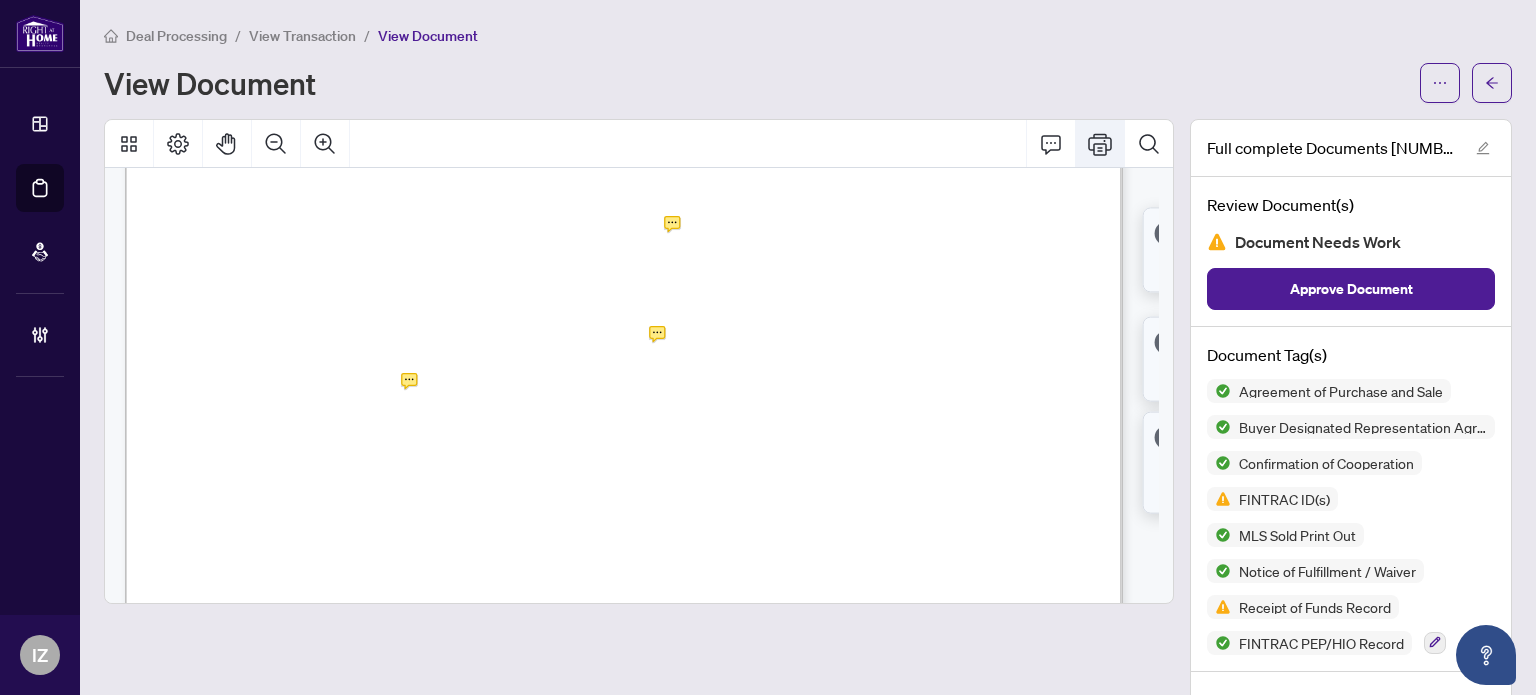 click 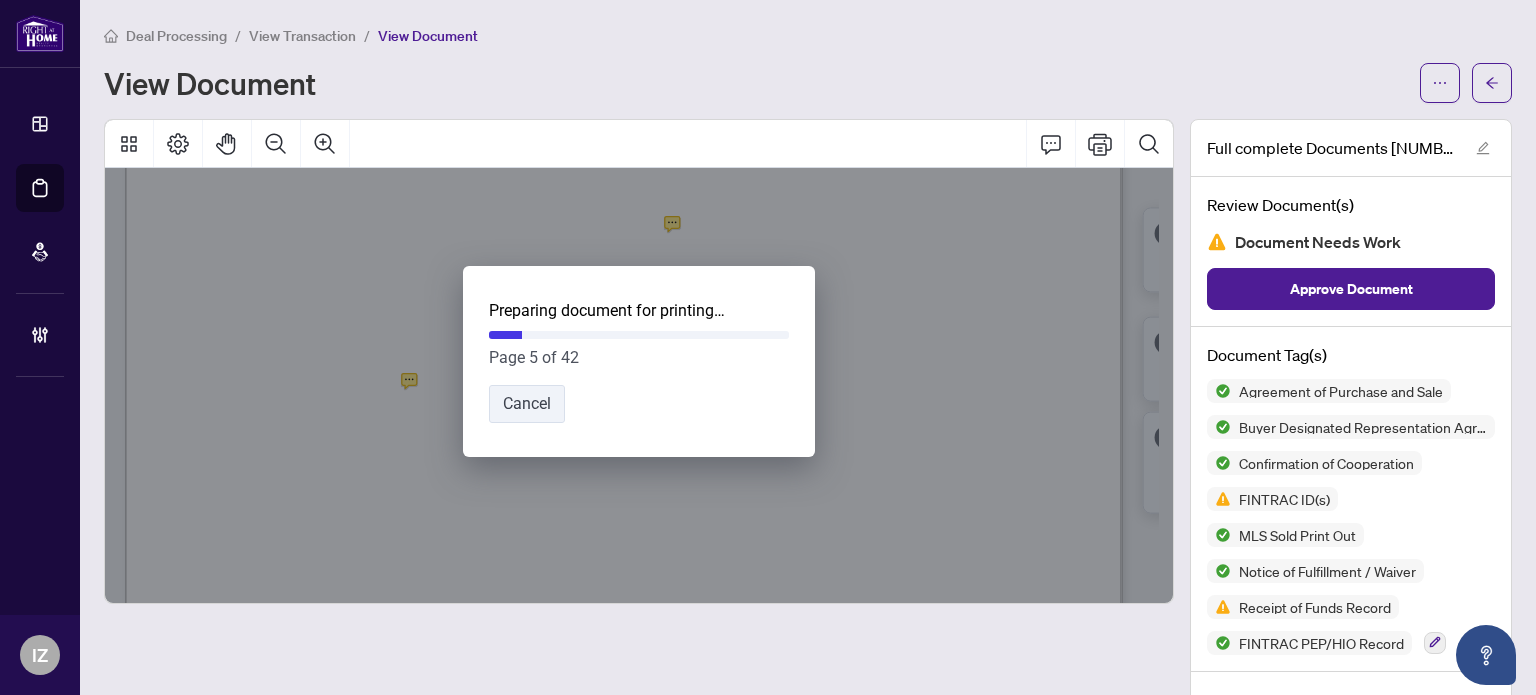 drag, startPoint x: 553, startPoint y: 396, endPoint x: 510, endPoint y: 435, distance: 58.0517 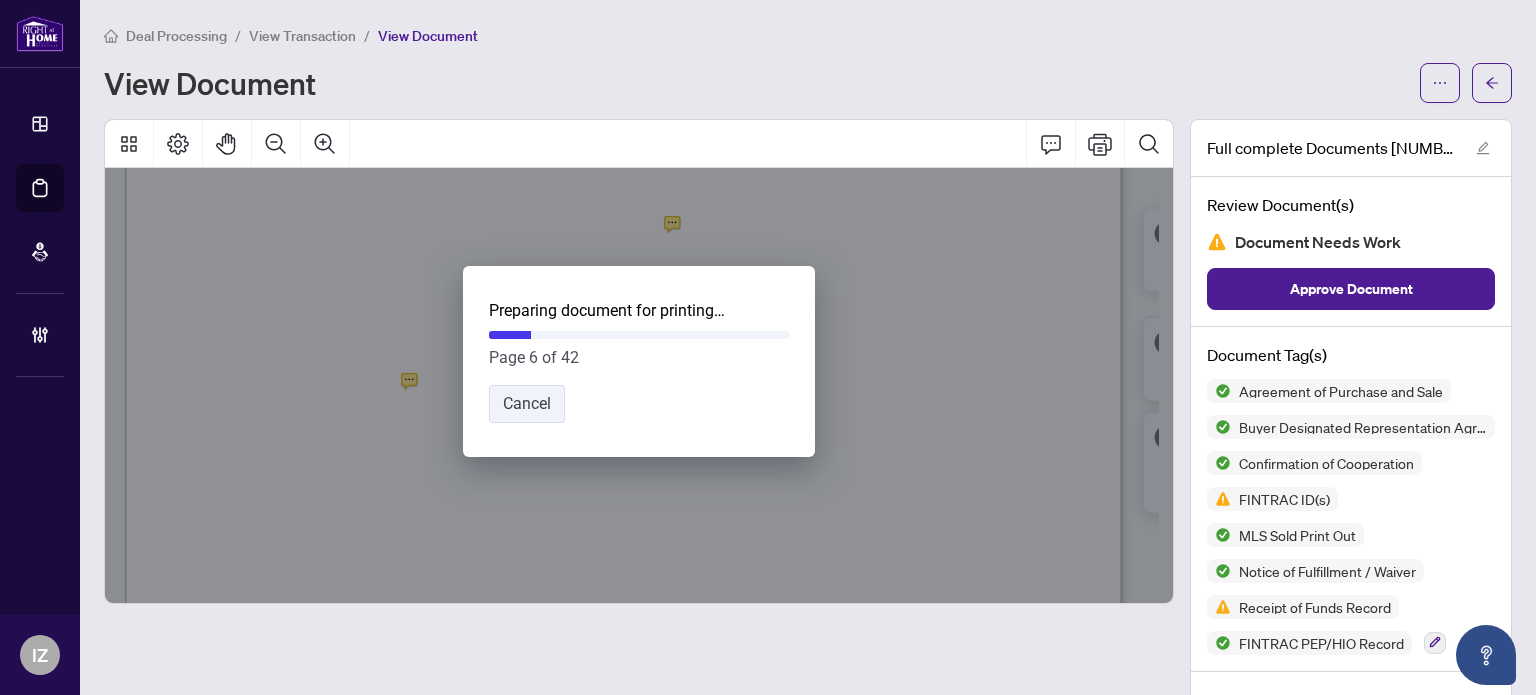 click on "Preparing document for printing… Page 6 of 42 Cancel" at bounding box center (639, 365) 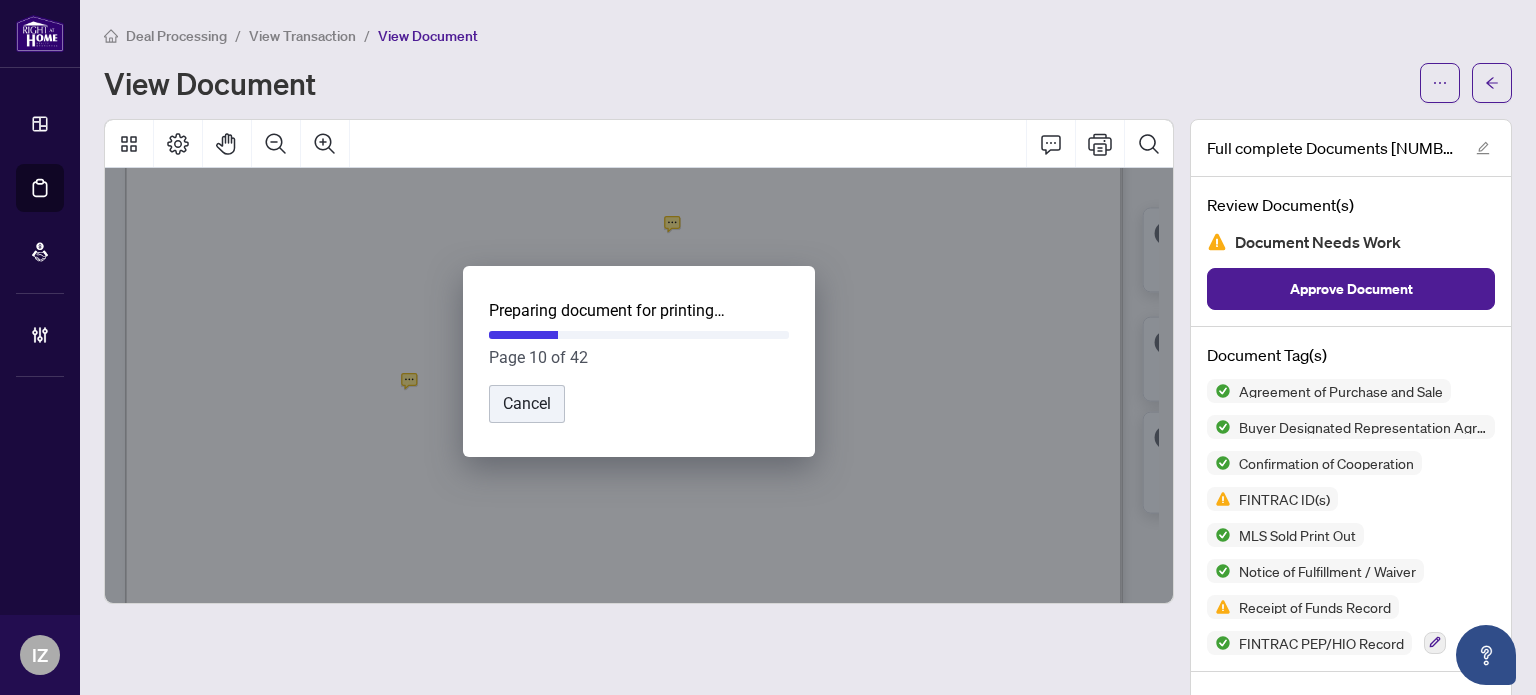 click on "Cancel" at bounding box center (527, 403) 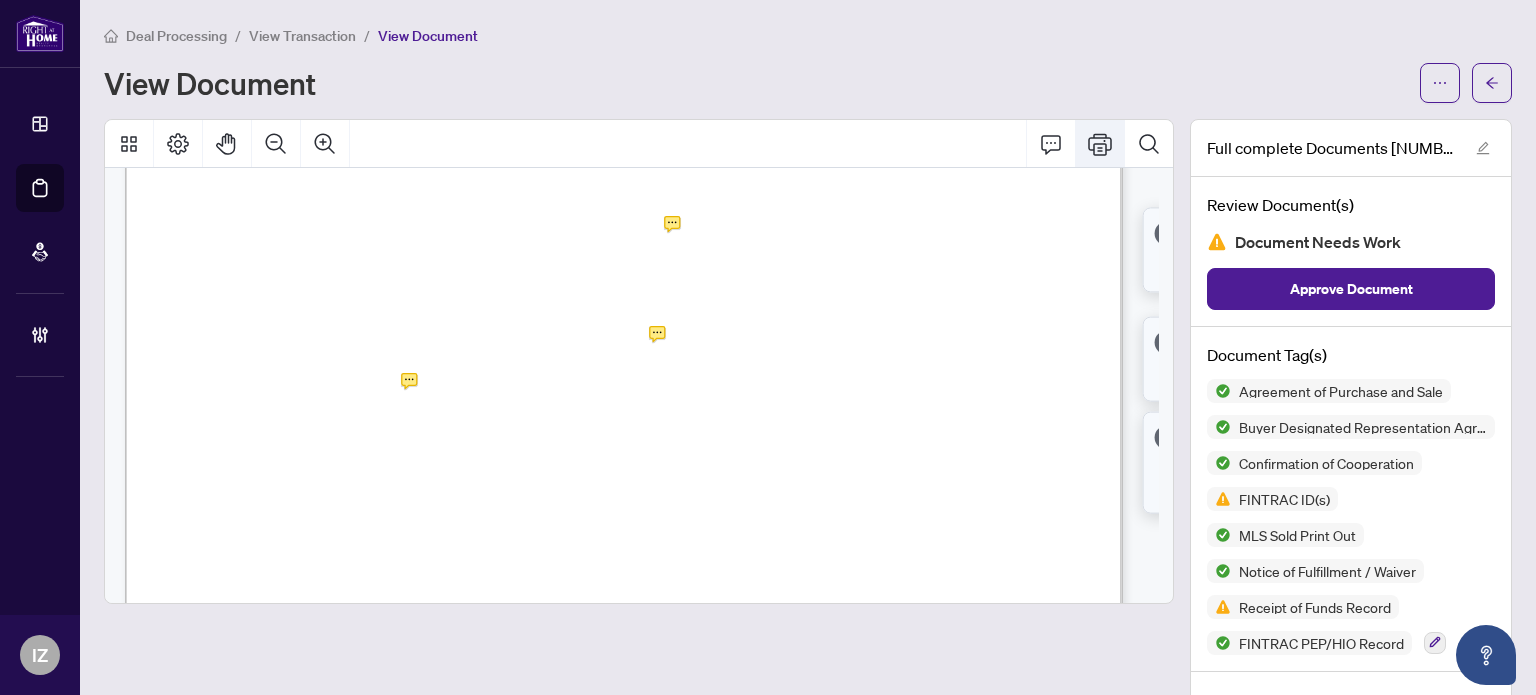 click 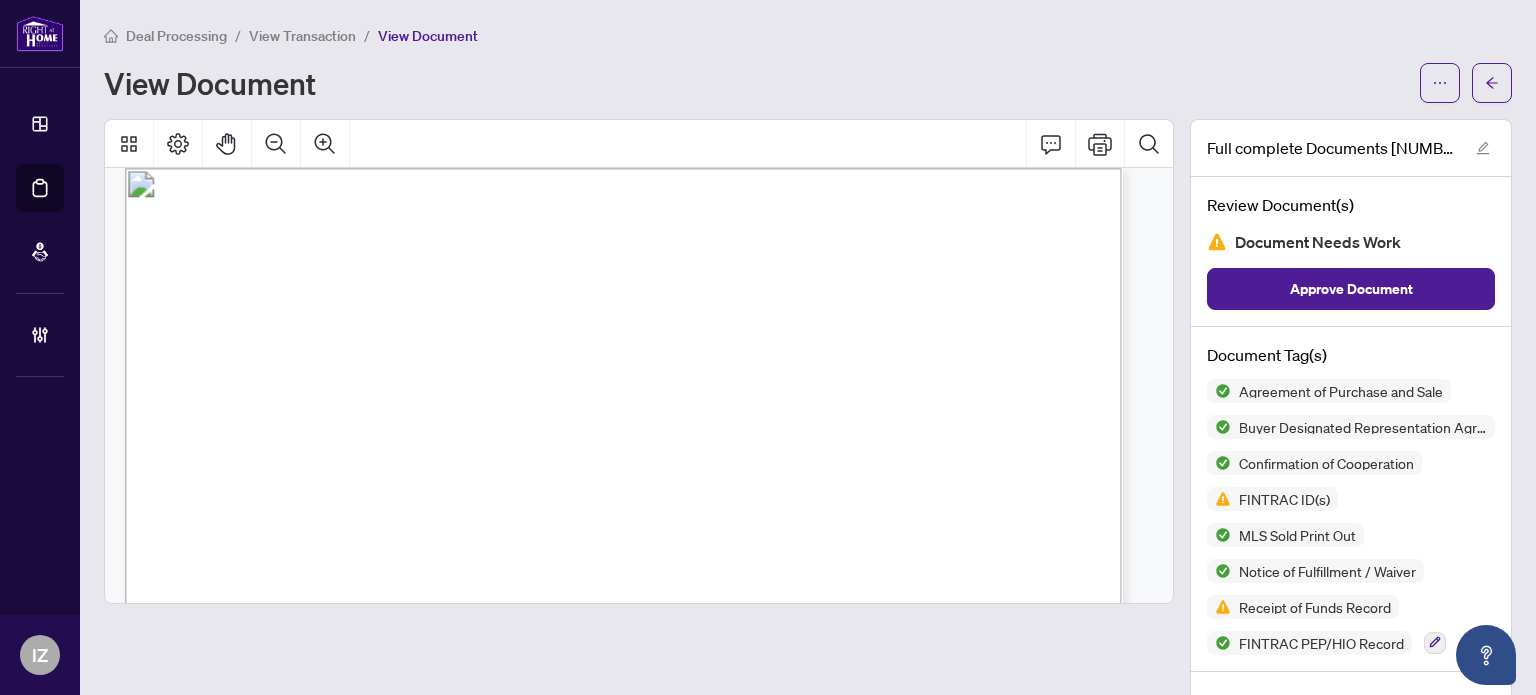 scroll, scrollTop: 45250, scrollLeft: 0, axis: vertical 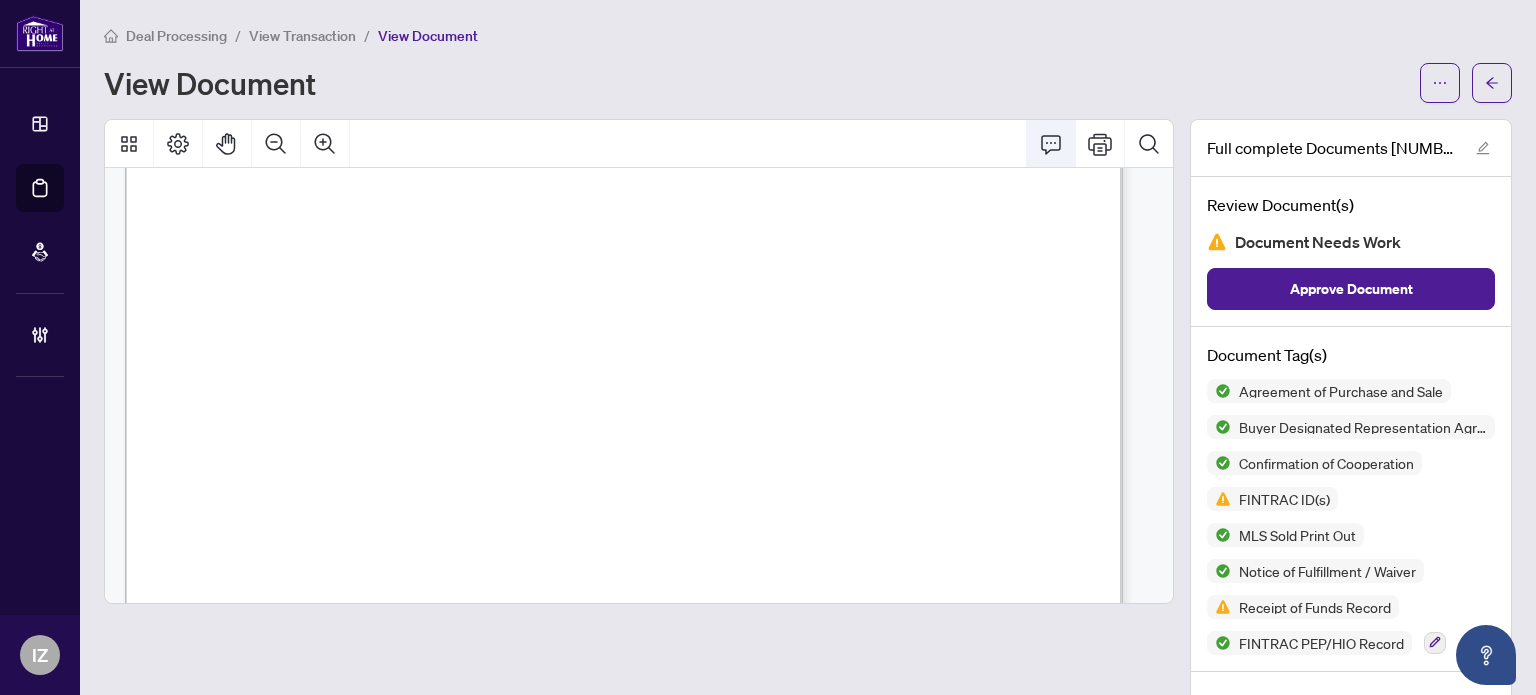 click at bounding box center [1051, 144] 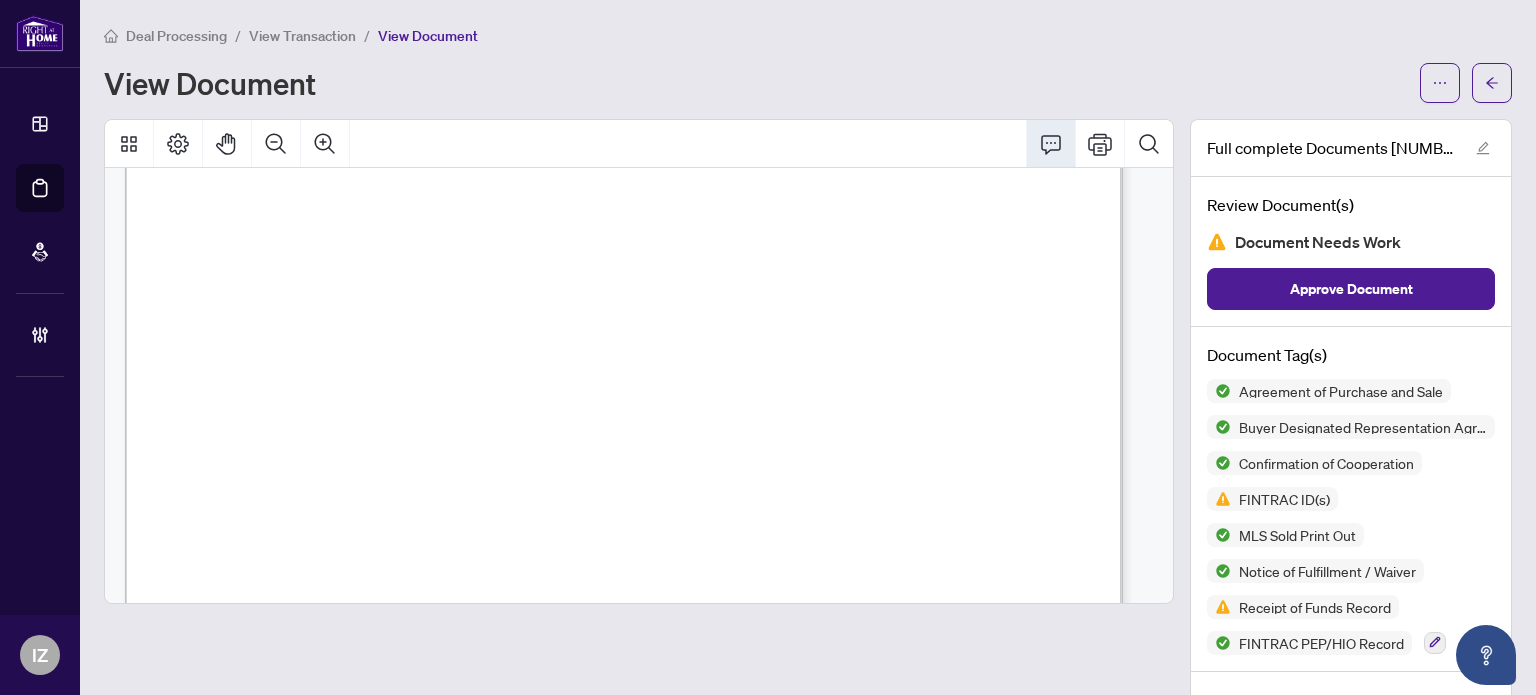 click at bounding box center [1051, 144] 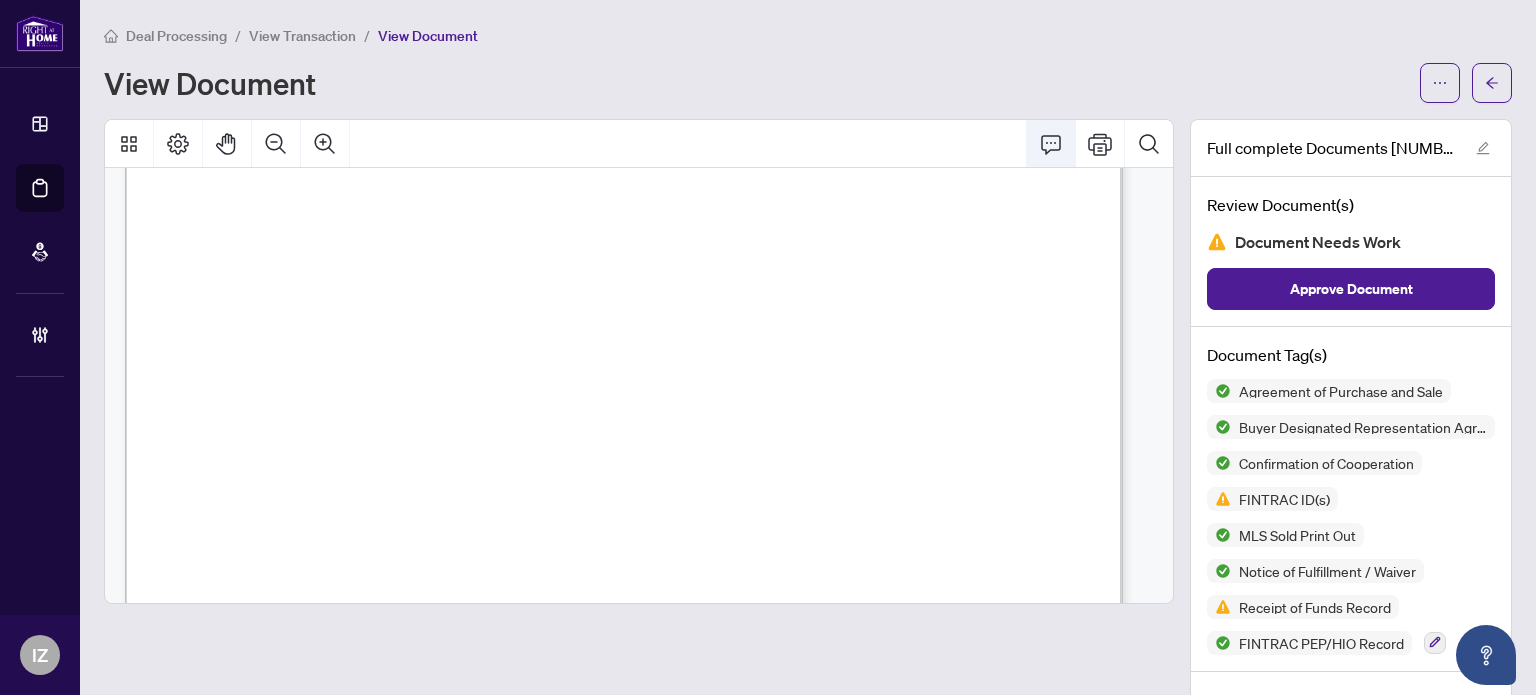 click at bounding box center [1051, 144] 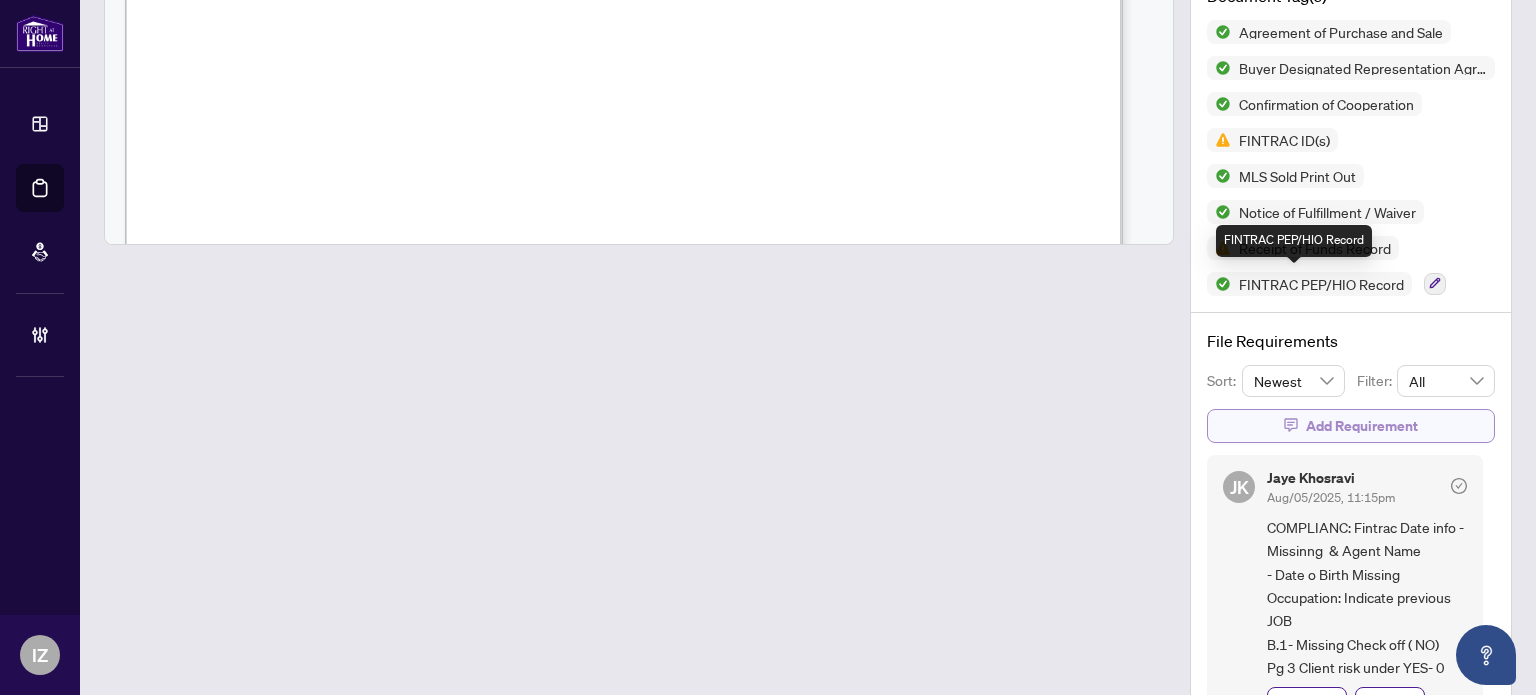 scroll, scrollTop: 406, scrollLeft: 0, axis: vertical 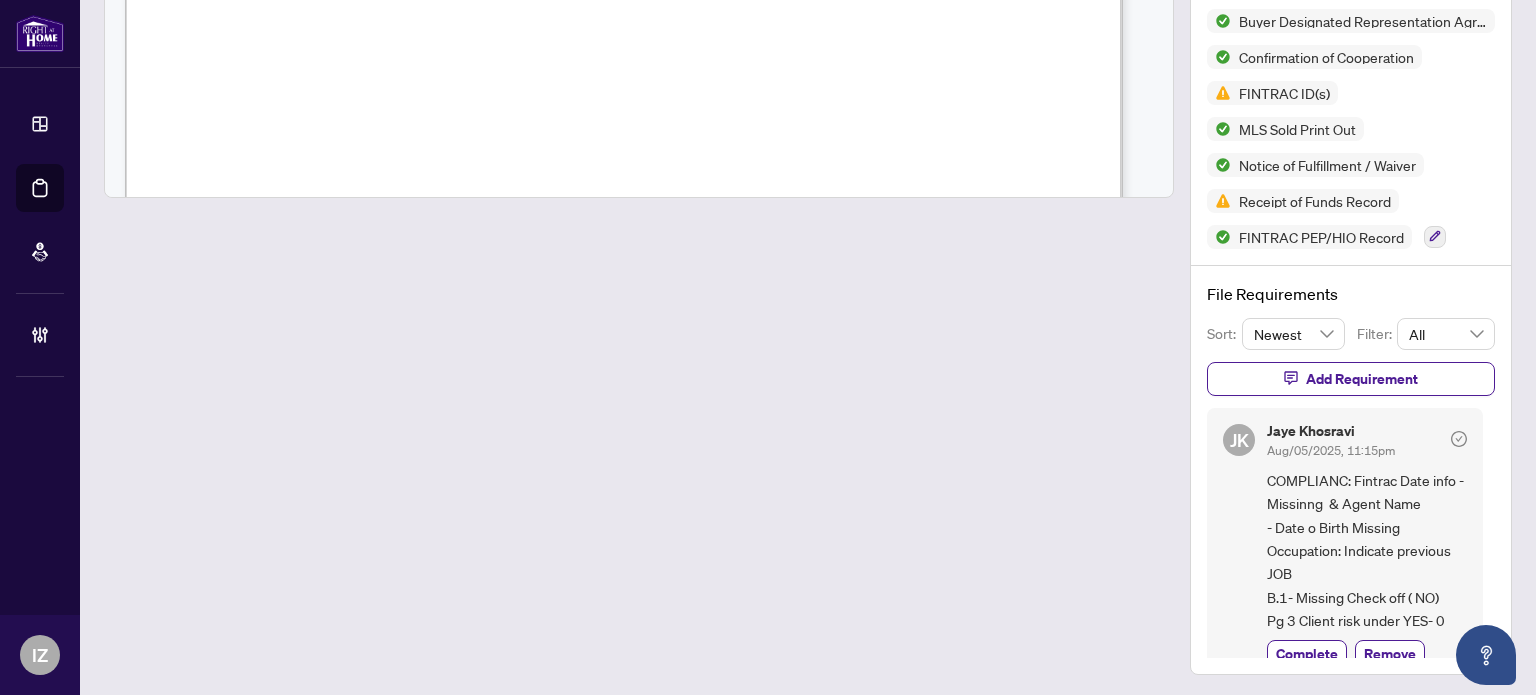 click on "Jaye Khosravi" at bounding box center (1331, 431) 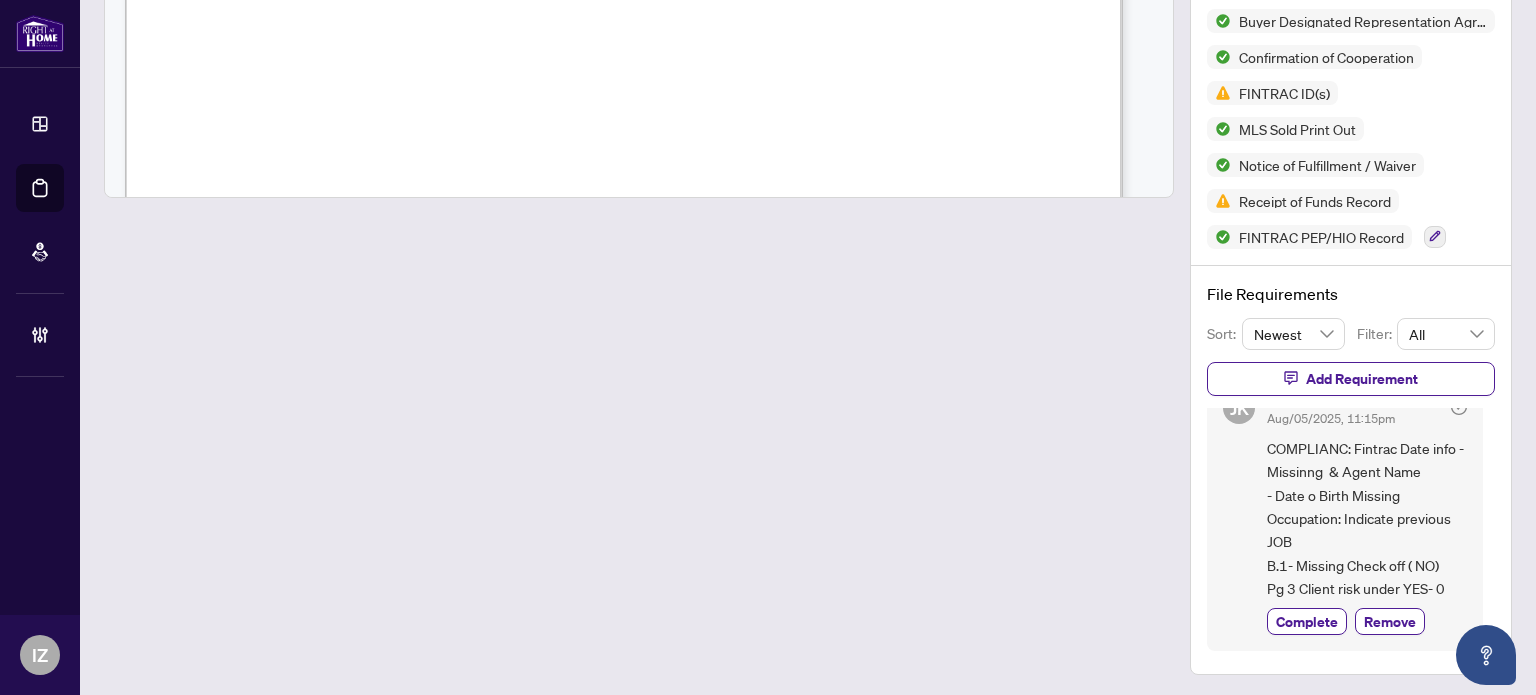 scroll, scrollTop: 0, scrollLeft: 0, axis: both 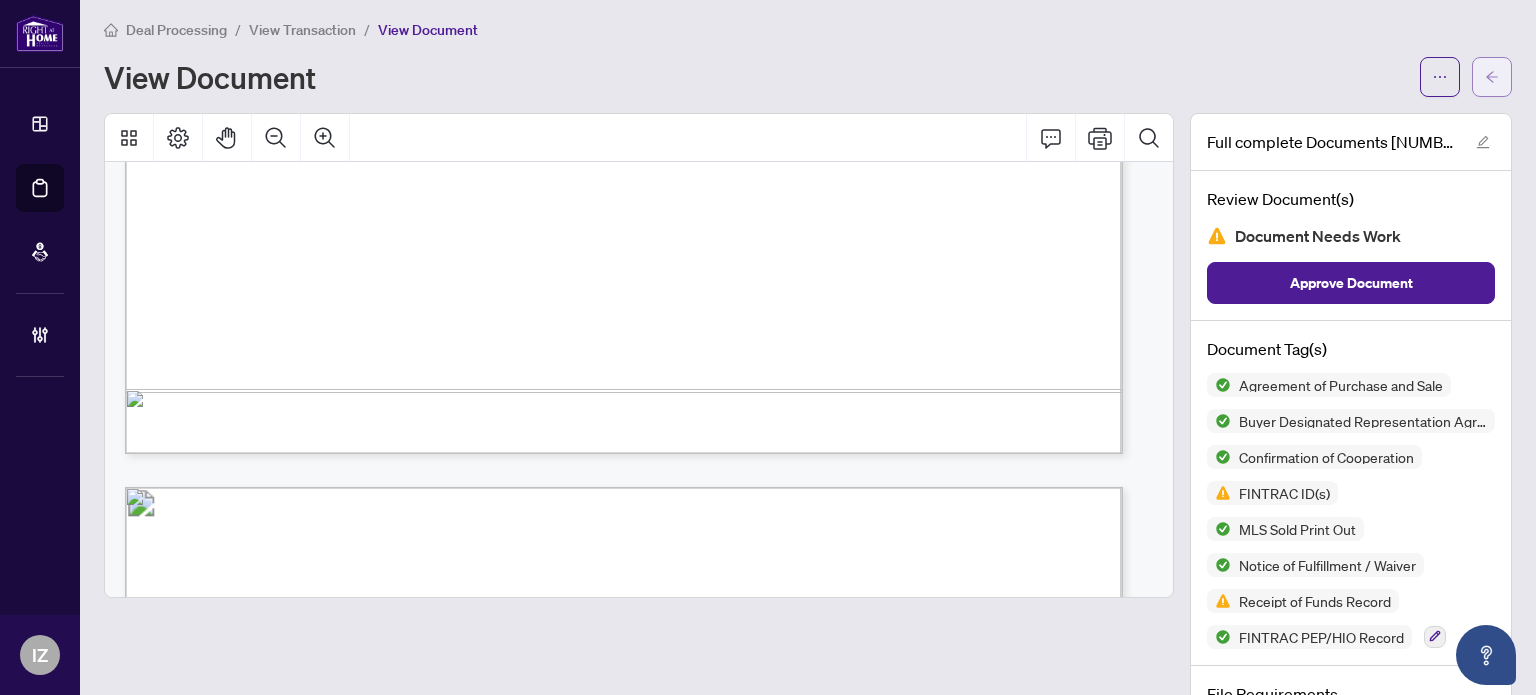 click at bounding box center (1492, 77) 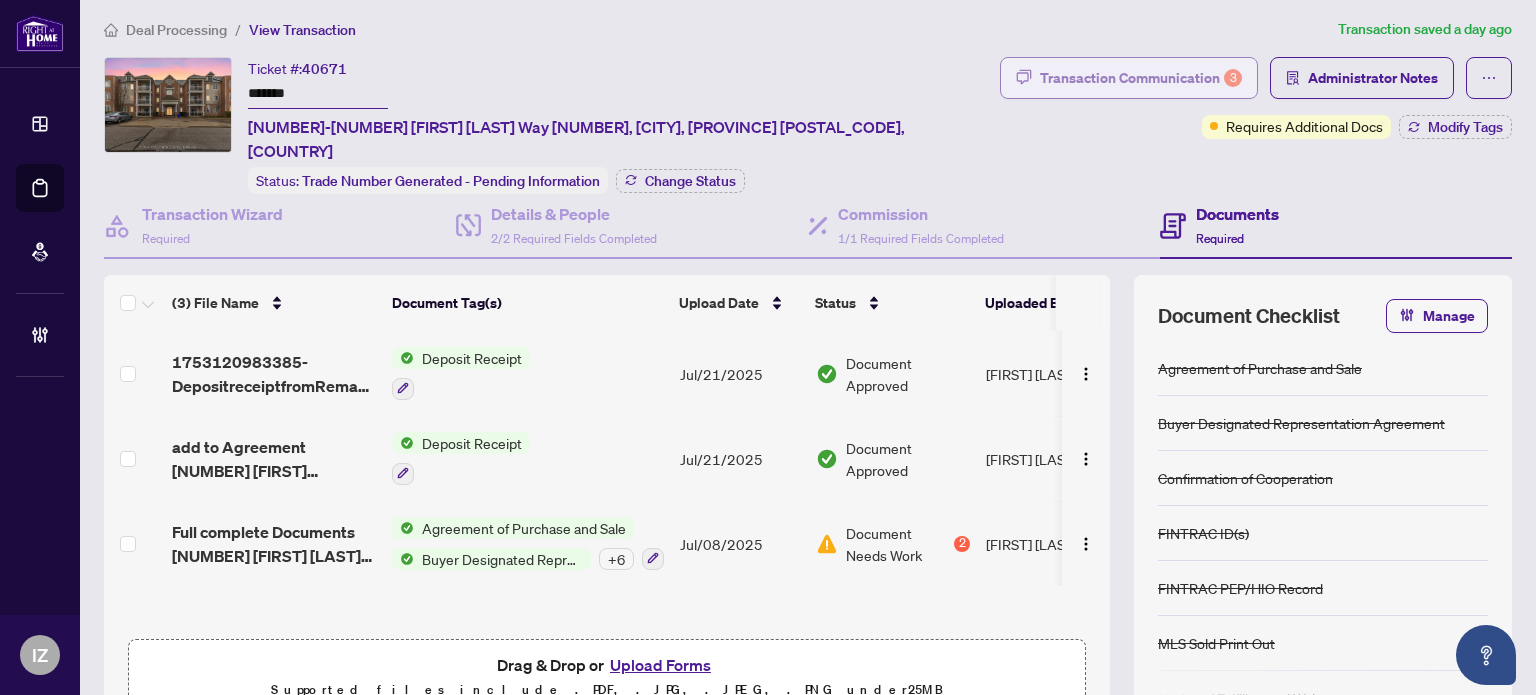 click on "Transaction Communication 3" at bounding box center [1141, 78] 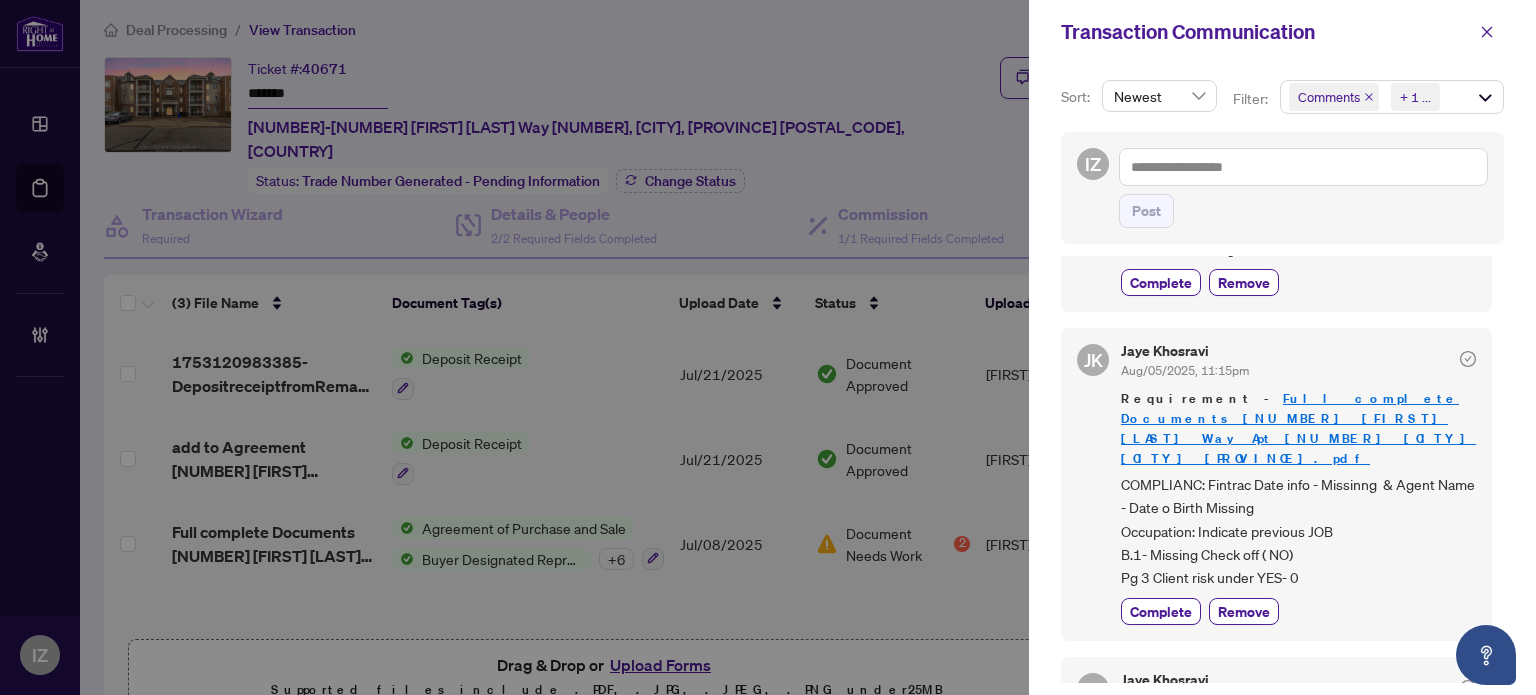 scroll, scrollTop: 500, scrollLeft: 0, axis: vertical 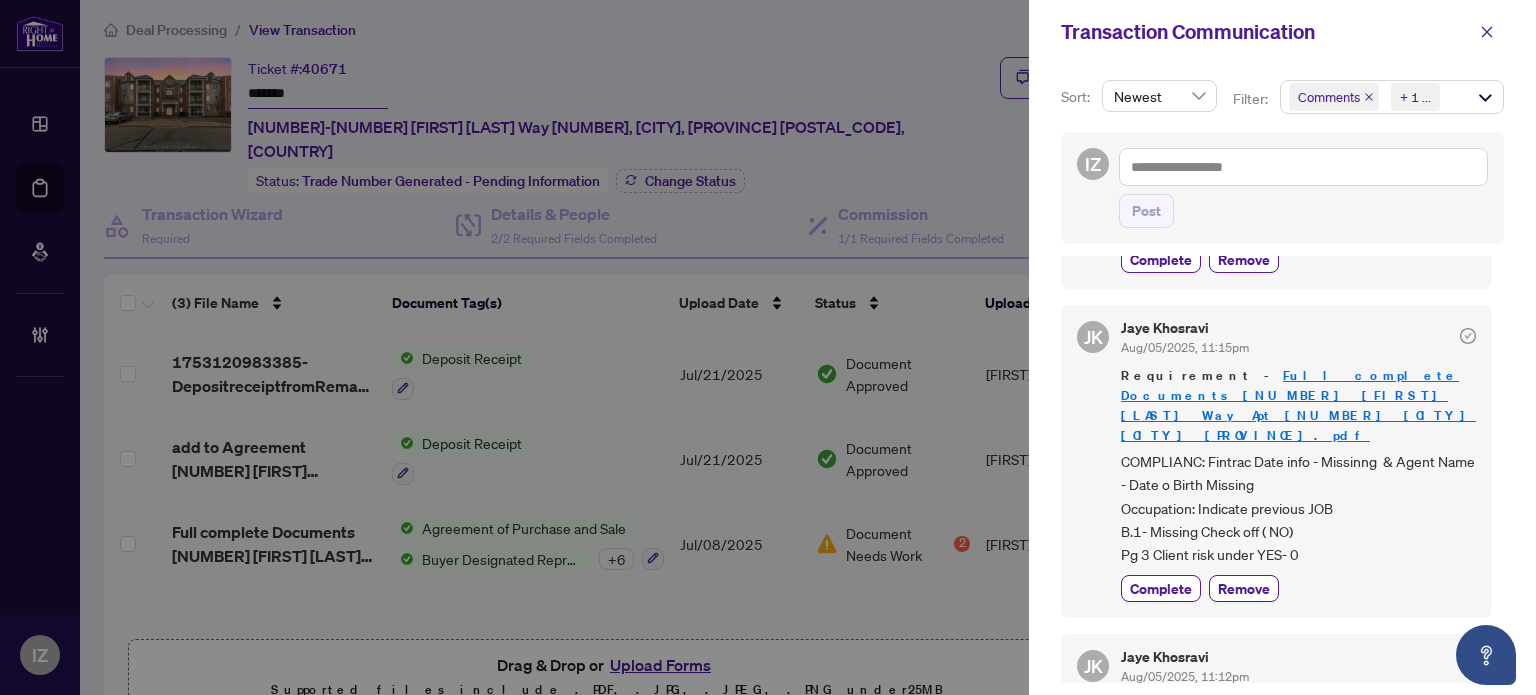 drag, startPoint x: 957, startPoint y: 266, endPoint x: 935, endPoint y: 277, distance: 24.596748 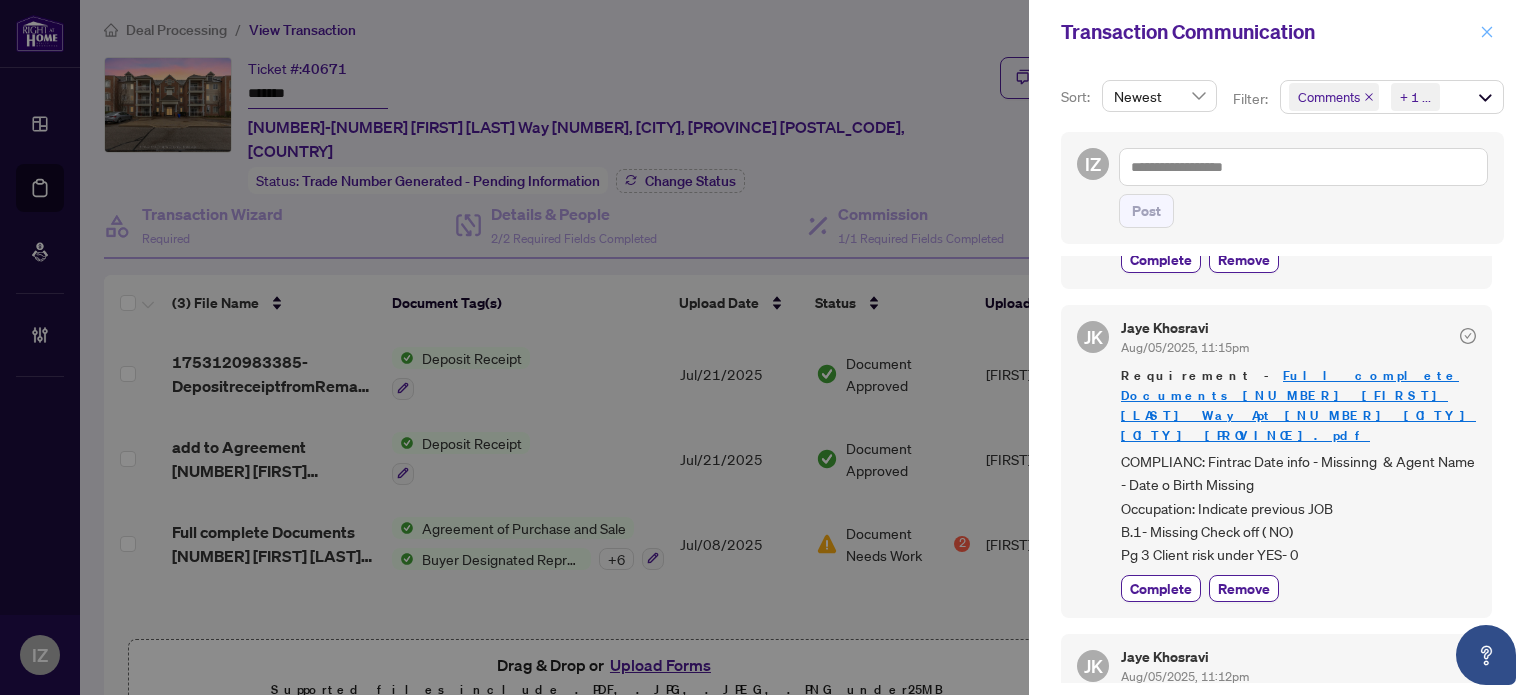 click at bounding box center (1487, 32) 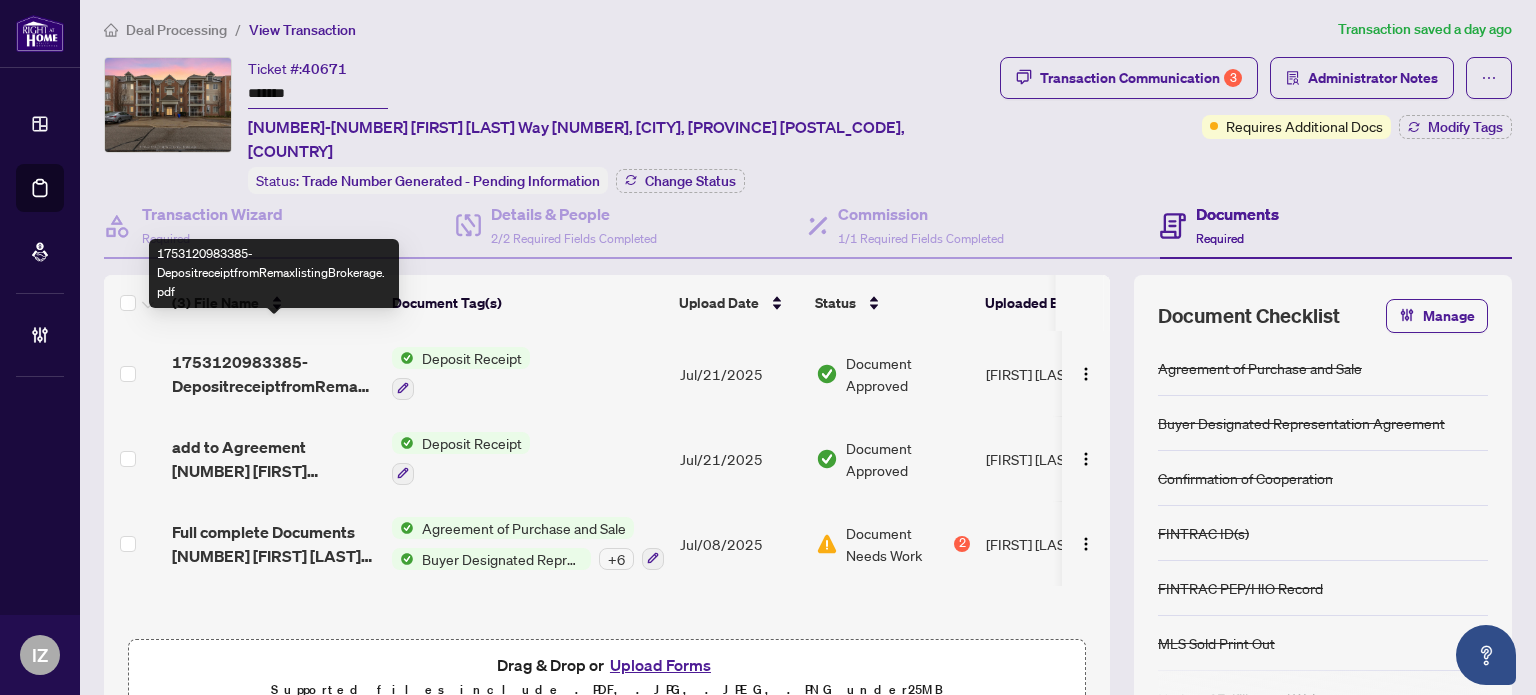 click on "1753120983385-DepositreceiptfromRemaxlistingBrokerage.pdf" at bounding box center (274, 374) 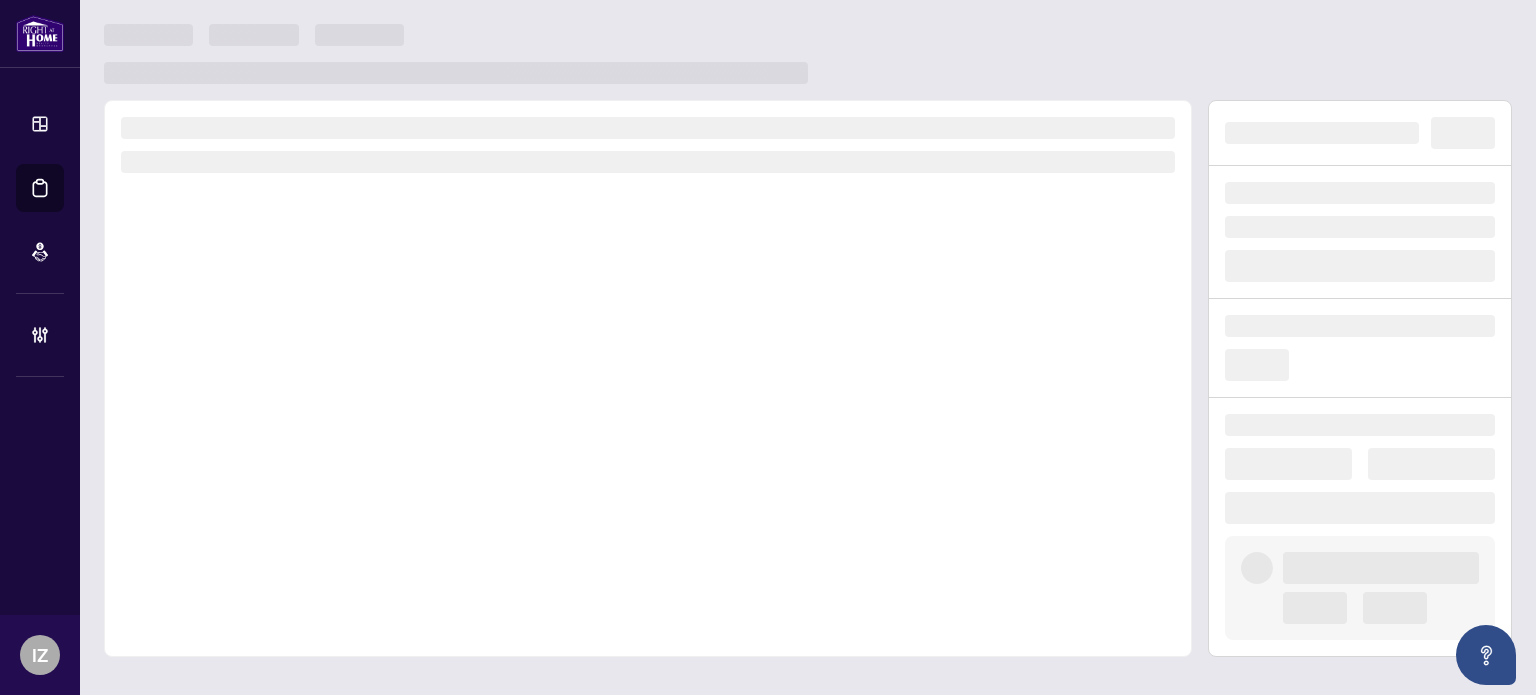 scroll, scrollTop: 0, scrollLeft: 0, axis: both 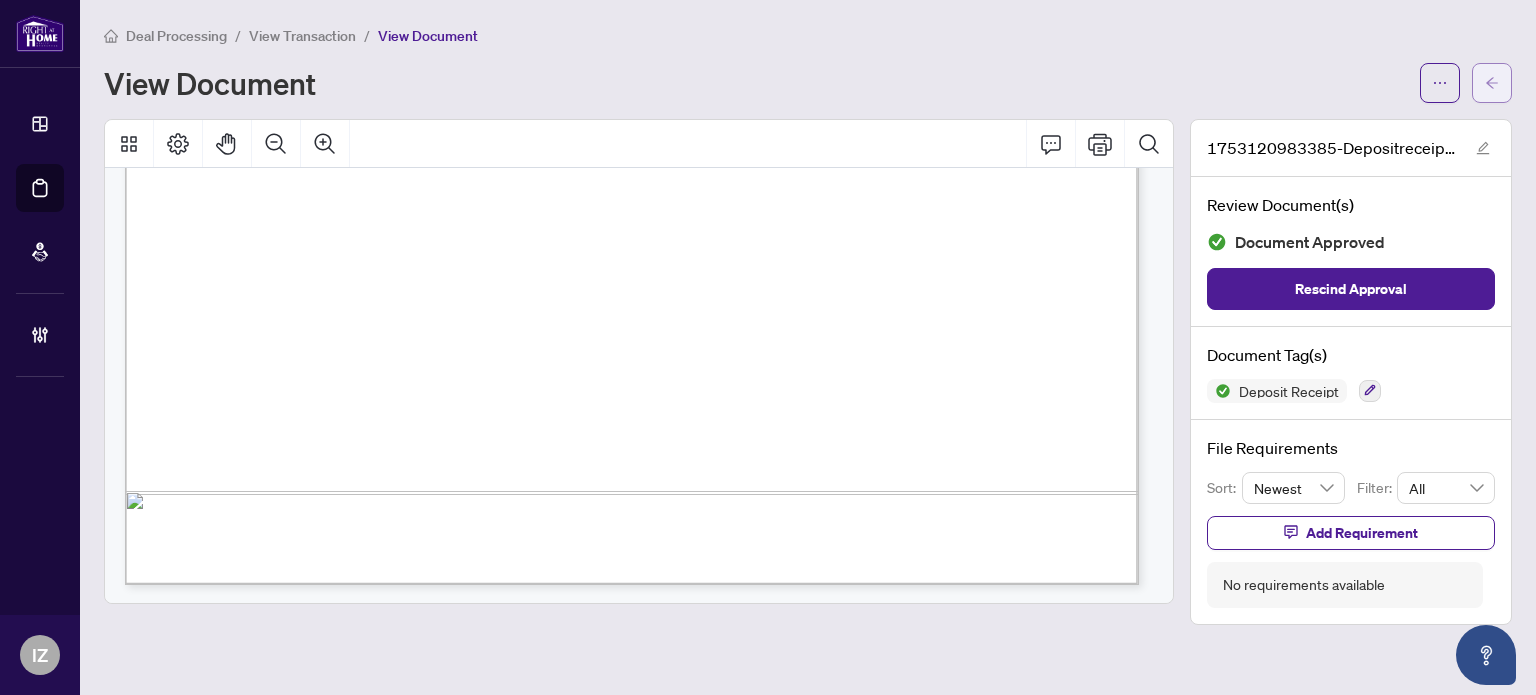click at bounding box center (1492, 83) 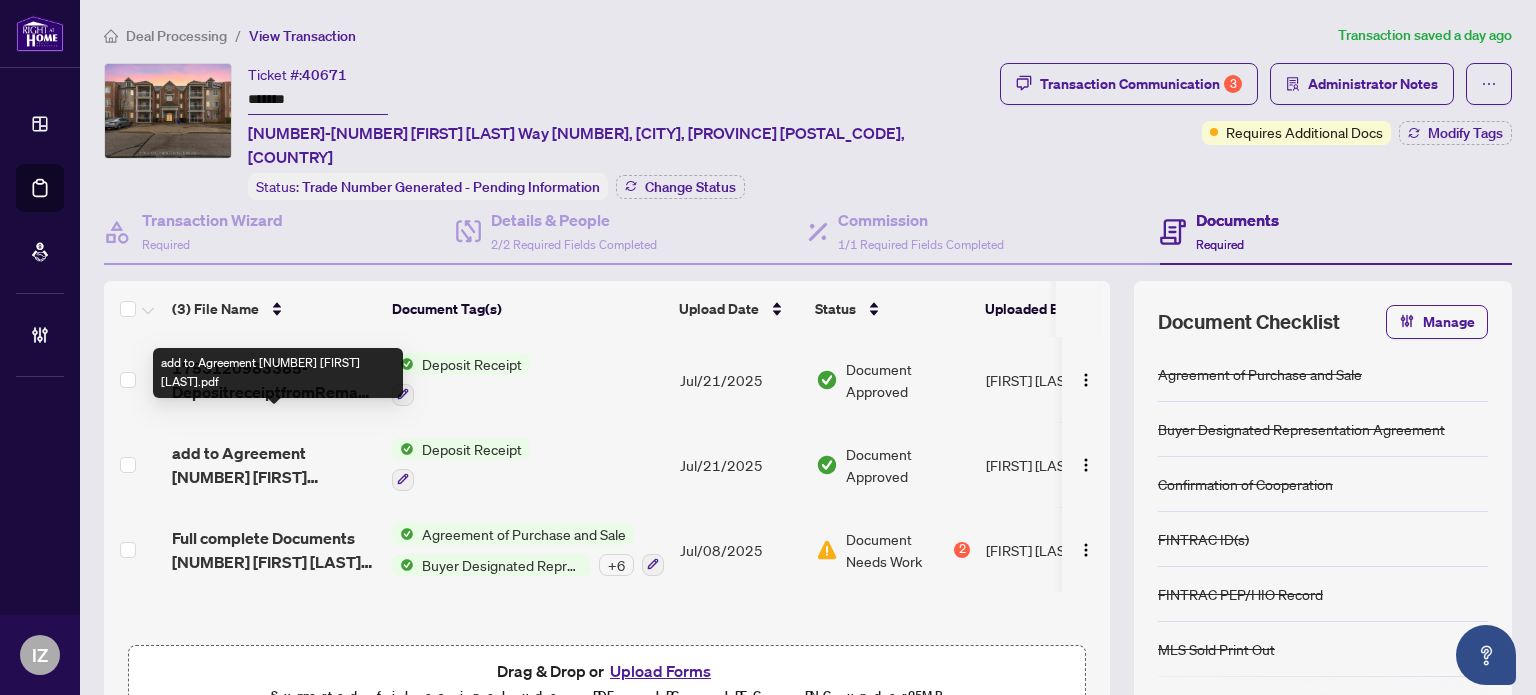 scroll, scrollTop: 0, scrollLeft: 0, axis: both 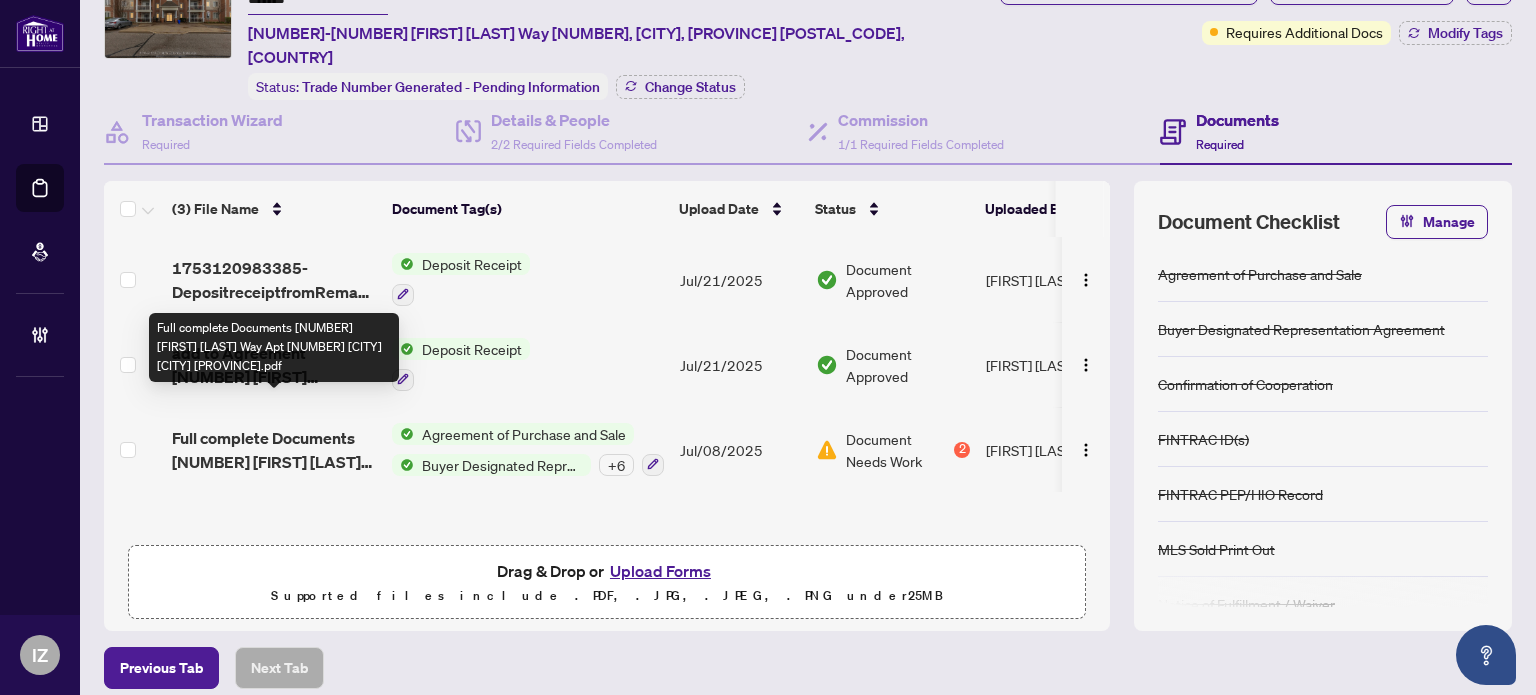 click on "Full complete Documents [NUMBER] [FIRST] [LAST] Way Apt [NUMBER] [CITY] [CITY] [PROVINCE].pdf" at bounding box center (274, 450) 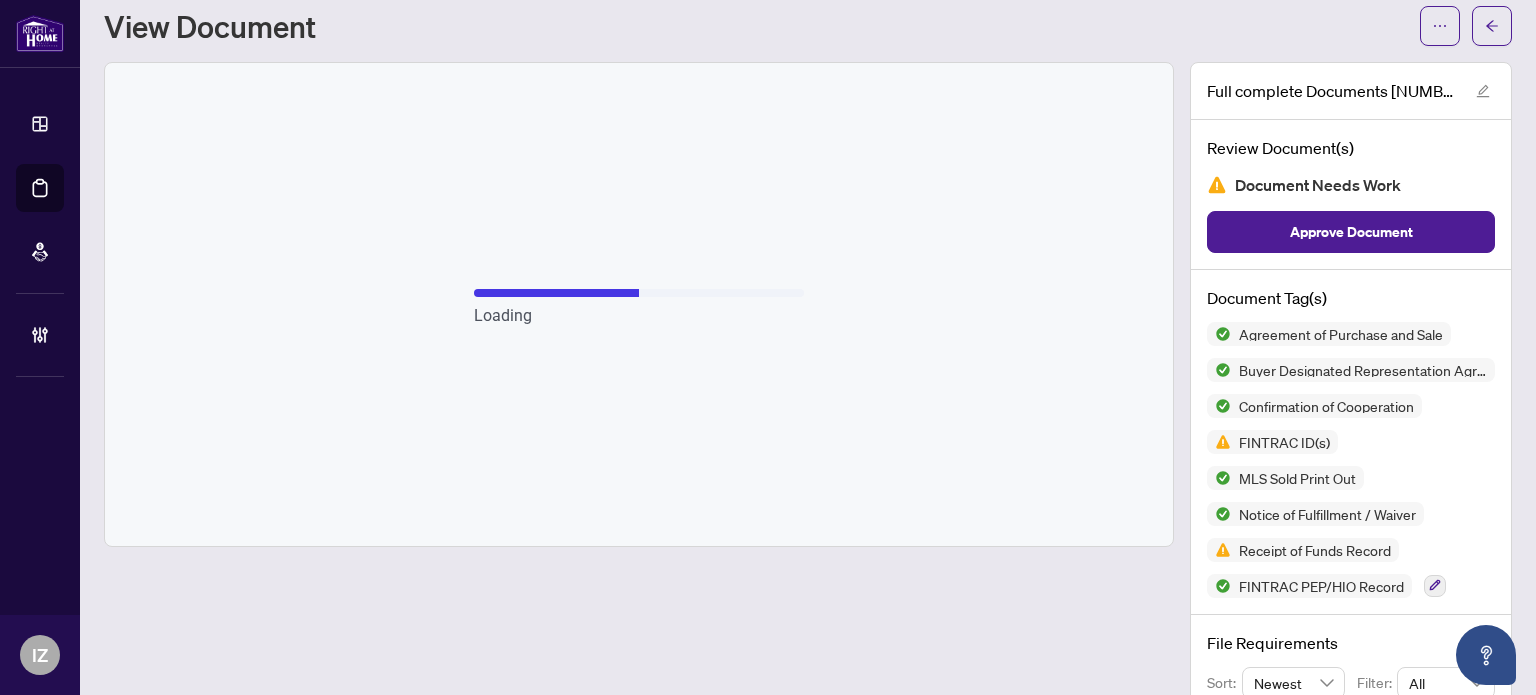scroll, scrollTop: 0, scrollLeft: 0, axis: both 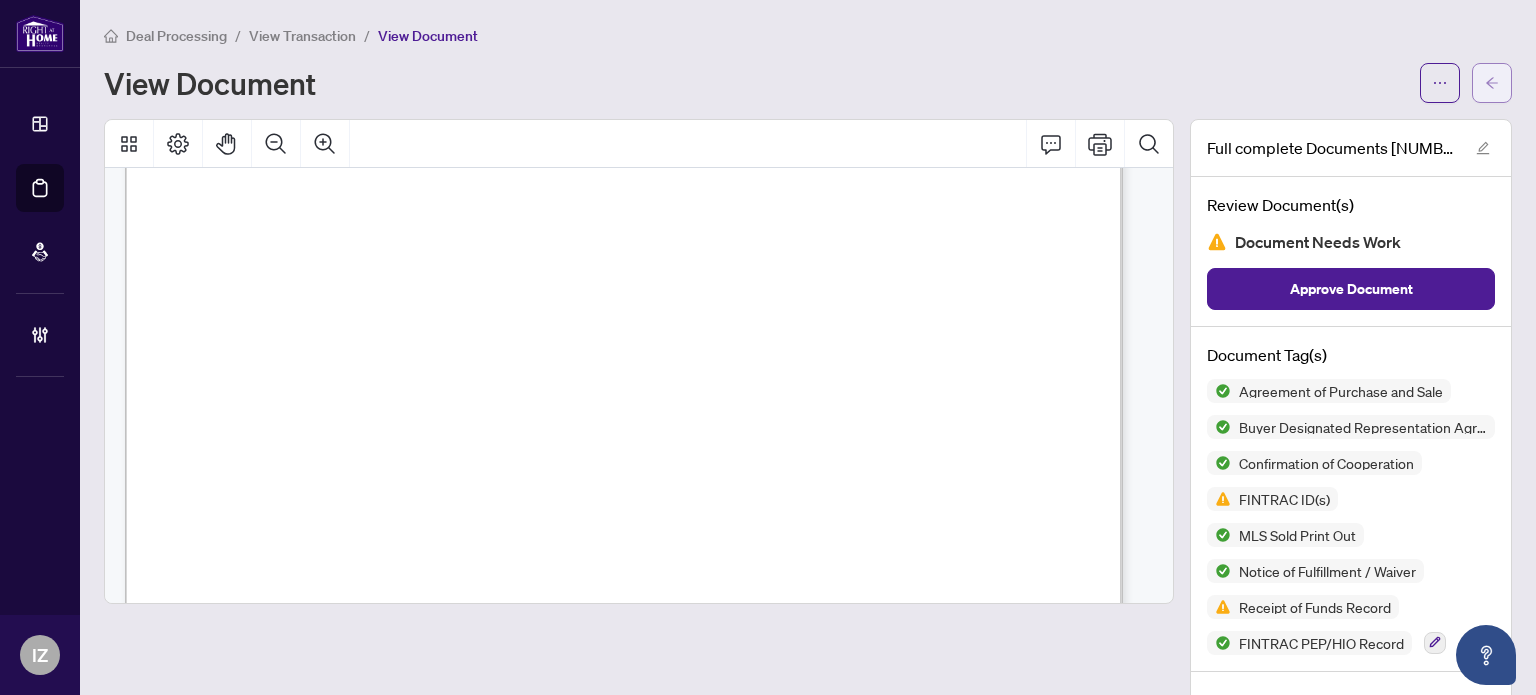 click at bounding box center (1492, 83) 